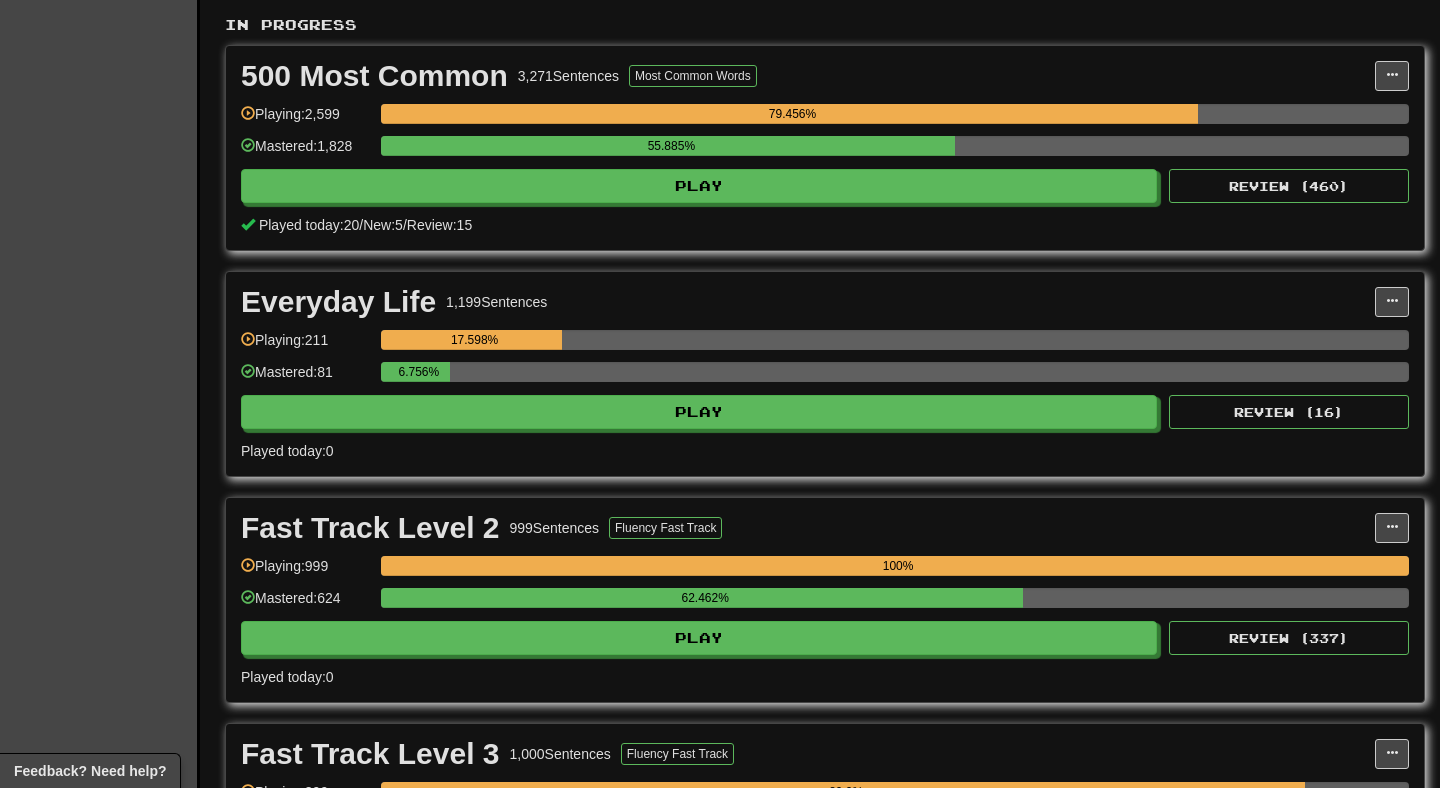 scroll, scrollTop: 0, scrollLeft: 0, axis: both 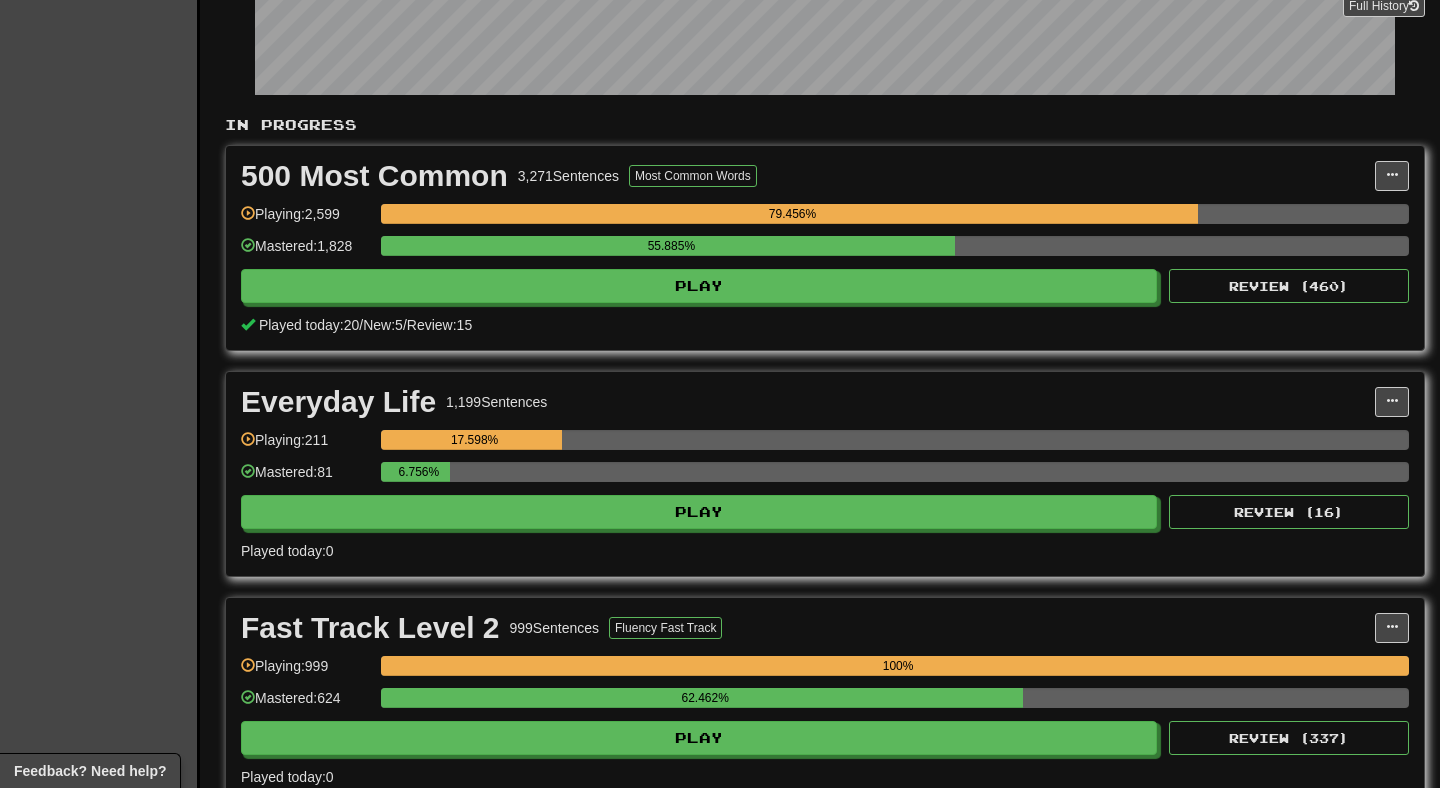 click on "Clozemaster Dashboard Collections Cloze-Reading Dark Mode On Off Dashboard Collections Pro Cloze-Reading Italiano  /  English Français  /  English Streak:  0   Review:  20 Points today:  0 Italiano  /  English Streak:  11   Review:  1,548 Daily Goal:  824  /  1000  Language Pairing Username: konstantinaG Edit  Account  Notifications  Activity Feed  Profile  Leaderboard  Forum  Logout Score 428,798  Playing:  7,015  Mastered:  4,804 Ready for Review 1,548   Review Streak   ( EEST ) 11  Day s Includes today!  Daily Goal 824  /  1000 Points today Played Today 44  sentences 5  New /  39  Review Full History  Level 127 13,253  more points to level  128 Leaderboard 24 th View Favorites 0 View Play Full History  In Progress 500 Most Common 3,271  Sentences Most Common Words Manage Sentences Unpin from Dashboard  Playing:  2,599 79.456%  Mastered:  1,828 55.885% Play Review ( 460 )   Played today:  20  /  New:  5  /  Review:  15 Everyday Life 1,199  Sentences Manage Sentences Unpin from Dashboard  Playing:  211 81 )" at bounding box center [720, 527] 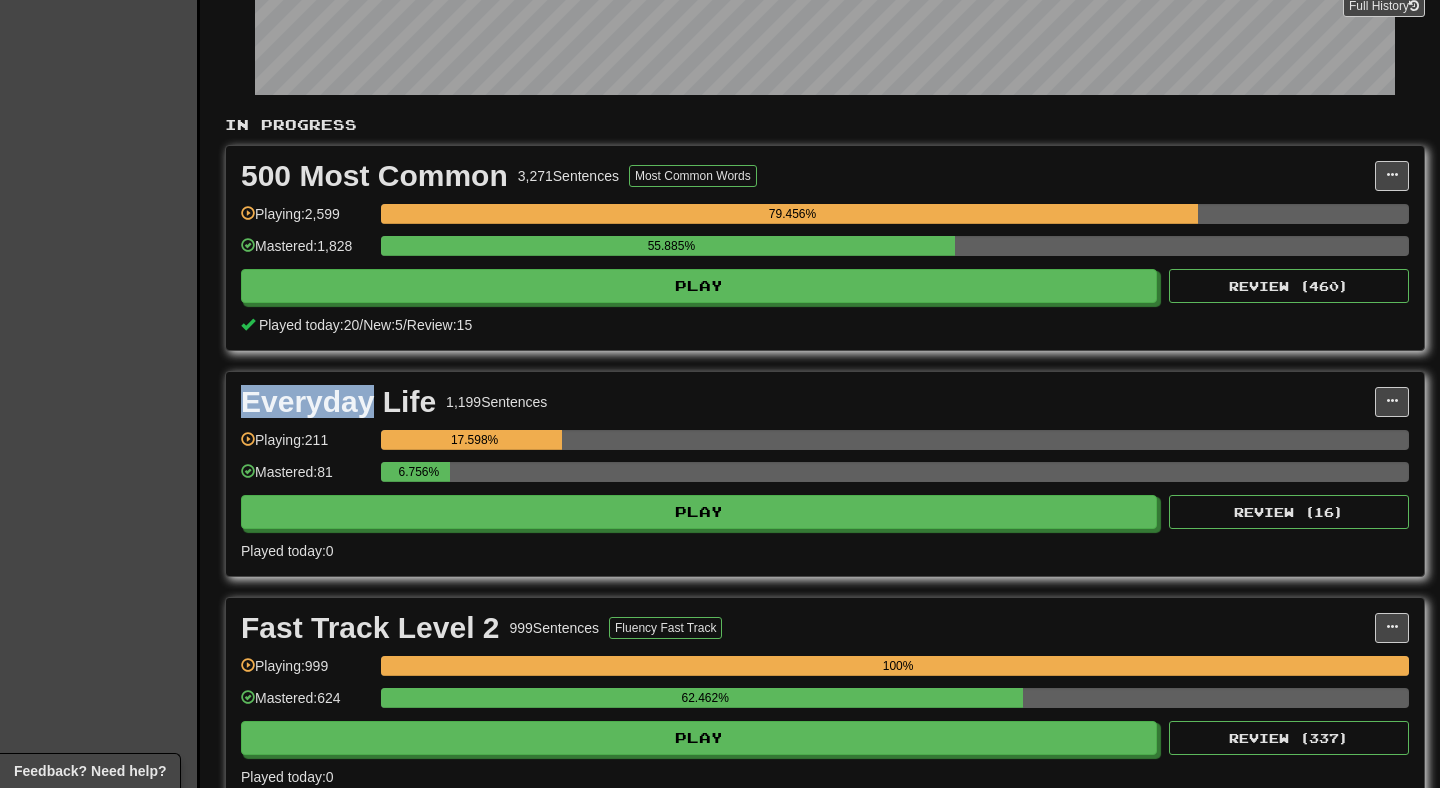 click on "Clozemaster Dashboard Collections Cloze-Reading Dark Mode On Off Dashboard Collections Pro Cloze-Reading Italiano  /  English Français  /  English Streak:  0   Review:  20 Points today:  0 Italiano  /  English Streak:  11   Review:  1,548 Daily Goal:  824  /  1000  Language Pairing Username: konstantinaG Edit  Account  Notifications  Activity Feed  Profile  Leaderboard  Forum  Logout Score 428,798  Playing:  7,015  Mastered:  4,804 Ready for Review 1,548   Review Streak   ( EEST ) 11  Day s Includes today!  Daily Goal 824  /  1000 Points today Played Today 44  sentences 5  New /  39  Review Full History  Level 127 13,253  more points to level  128 Leaderboard 24 th View Favorites 0 View Play Full History  In Progress 500 Most Common 3,271  Sentences Most Common Words Manage Sentences Unpin from Dashboard  Playing:  2,599 79.456%  Mastered:  1,828 55.885% Play Review ( 460 )   Played today:  20  /  New:  5  /  Review:  15 Everyday Life 1,199  Sentences Manage Sentences Unpin from Dashboard  Playing:  211 81 )" at bounding box center (720, 527) 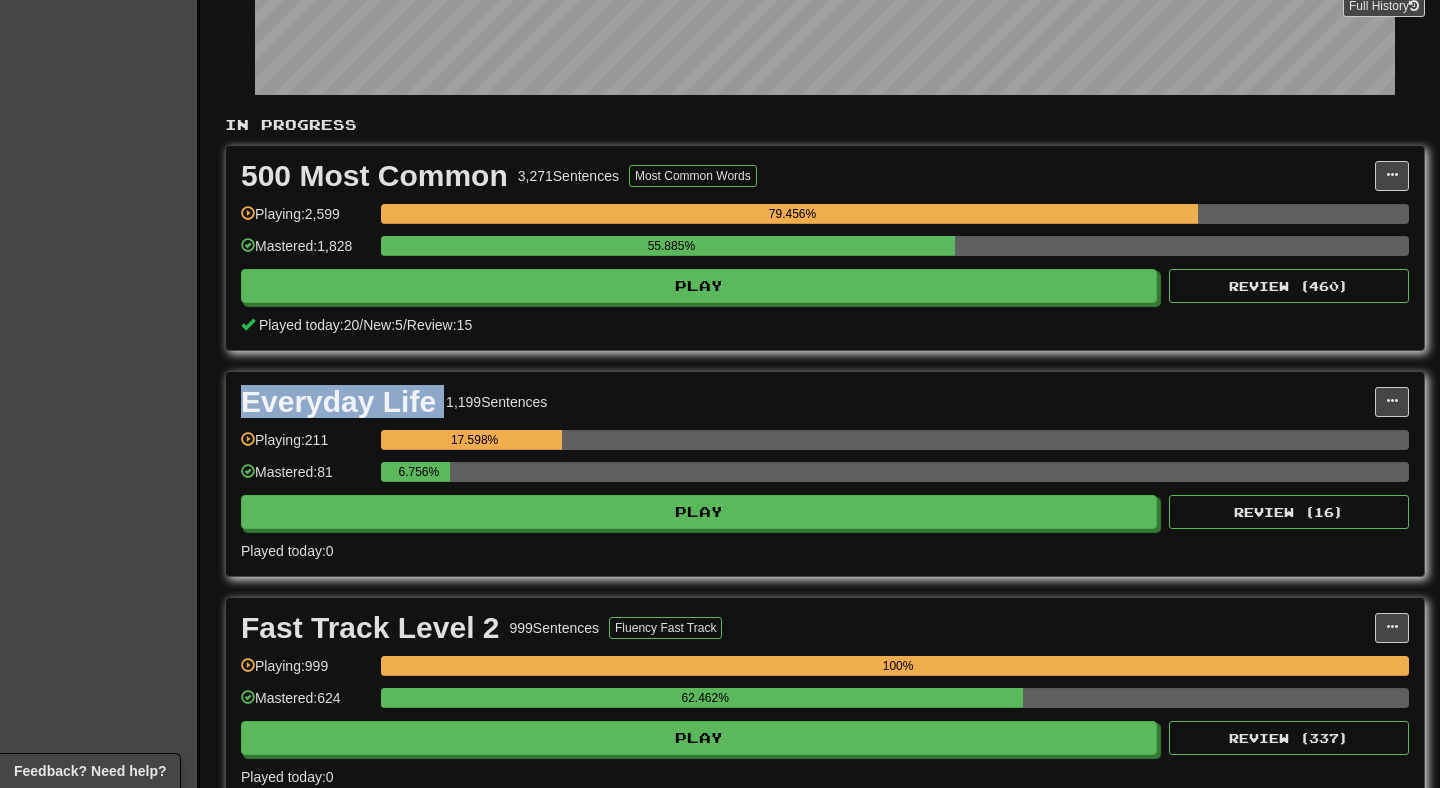 click on "Clozemaster Dashboard Collections Cloze-Reading Dark Mode On Off Dashboard Collections Pro Cloze-Reading Italiano  /  English Français  /  English Streak:  0   Review:  20 Points today:  0 Italiano  /  English Streak:  11   Review:  1,548 Daily Goal:  824  /  1000  Language Pairing Username: konstantinaG Edit  Account  Notifications  Activity Feed  Profile  Leaderboard  Forum  Logout Score 428,798  Playing:  7,015  Mastered:  4,804 Ready for Review 1,548   Review Streak   ( EEST ) 11  Day s Includes today!  Daily Goal 824  /  1000 Points today Played Today 44  sentences 5  New /  39  Review Full History  Level 127 13,253  more points to level  128 Leaderboard 24 th View Favorites 0 View Play Full History  In Progress 500 Most Common 3,271  Sentences Most Common Words Manage Sentences Unpin from Dashboard  Playing:  2,599 79.456%  Mastered:  1,828 55.885% Play Review ( 460 )   Played today:  20  /  New:  5  /  Review:  15 Everyday Life 1,199  Sentences Manage Sentences Unpin from Dashboard  Playing:  211 81 )" at bounding box center (720, 527) 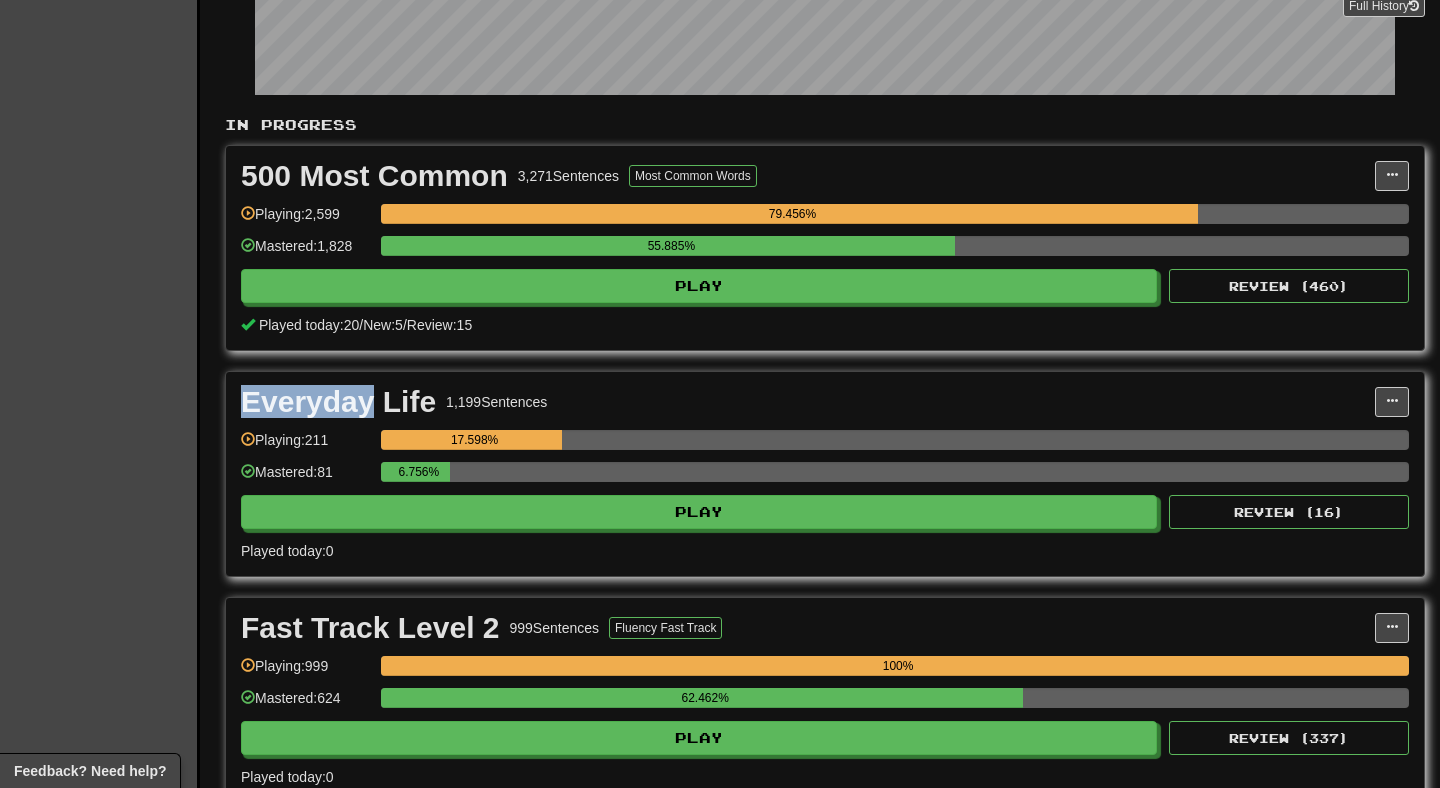 click on "Everyday Life 1,199  Sentences Manage Sentences Unpin from Dashboard  Playing:  211 17.598%  Mastered:  81 6.756% Play Review ( 16 ) Played today:  0" at bounding box center (825, 474) 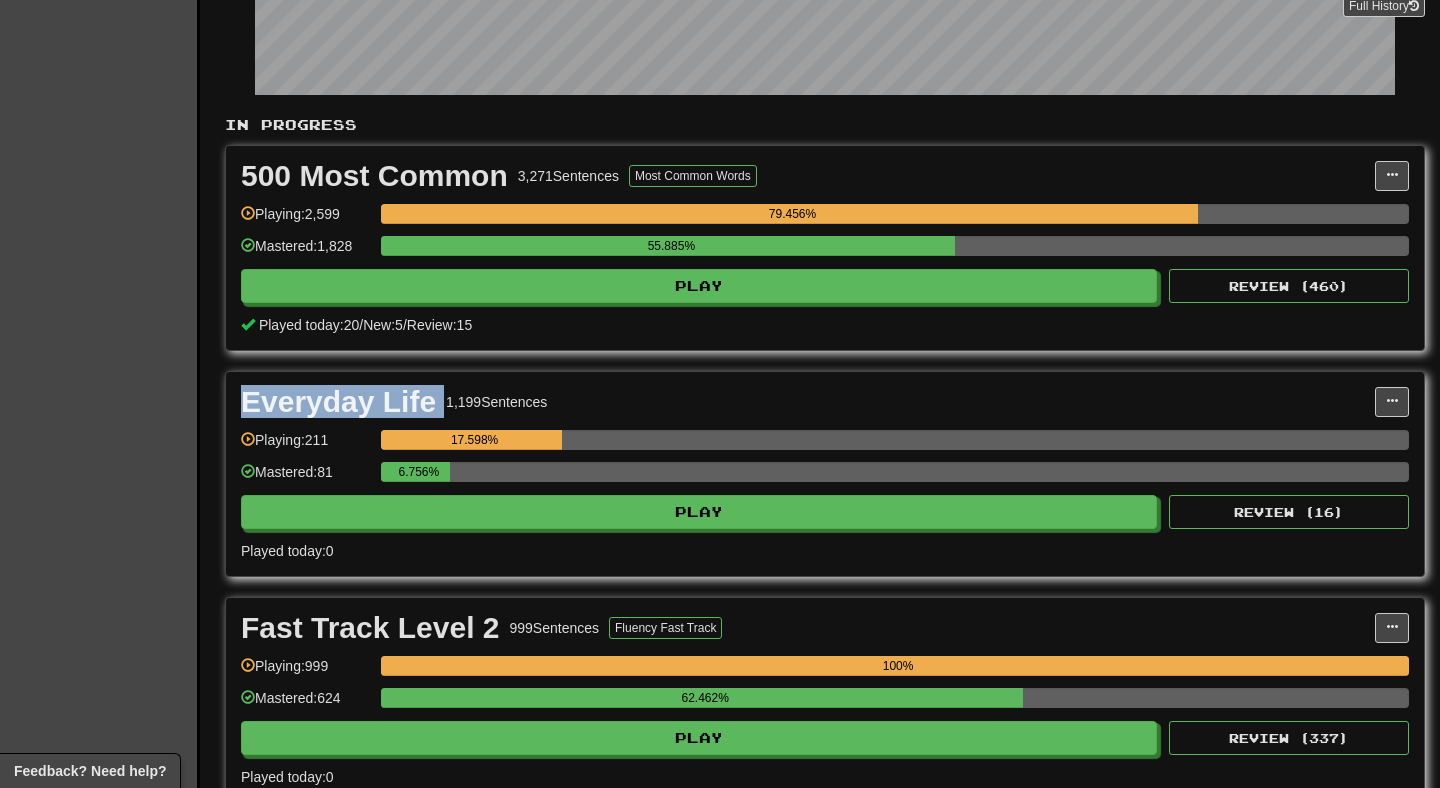 click on "Everyday Life 1,199  Sentences Manage Sentences Unpin from Dashboard  Playing:  211 17.598%  Mastered:  81 6.756% Play Review ( 16 ) Played today:  0" at bounding box center (825, 474) 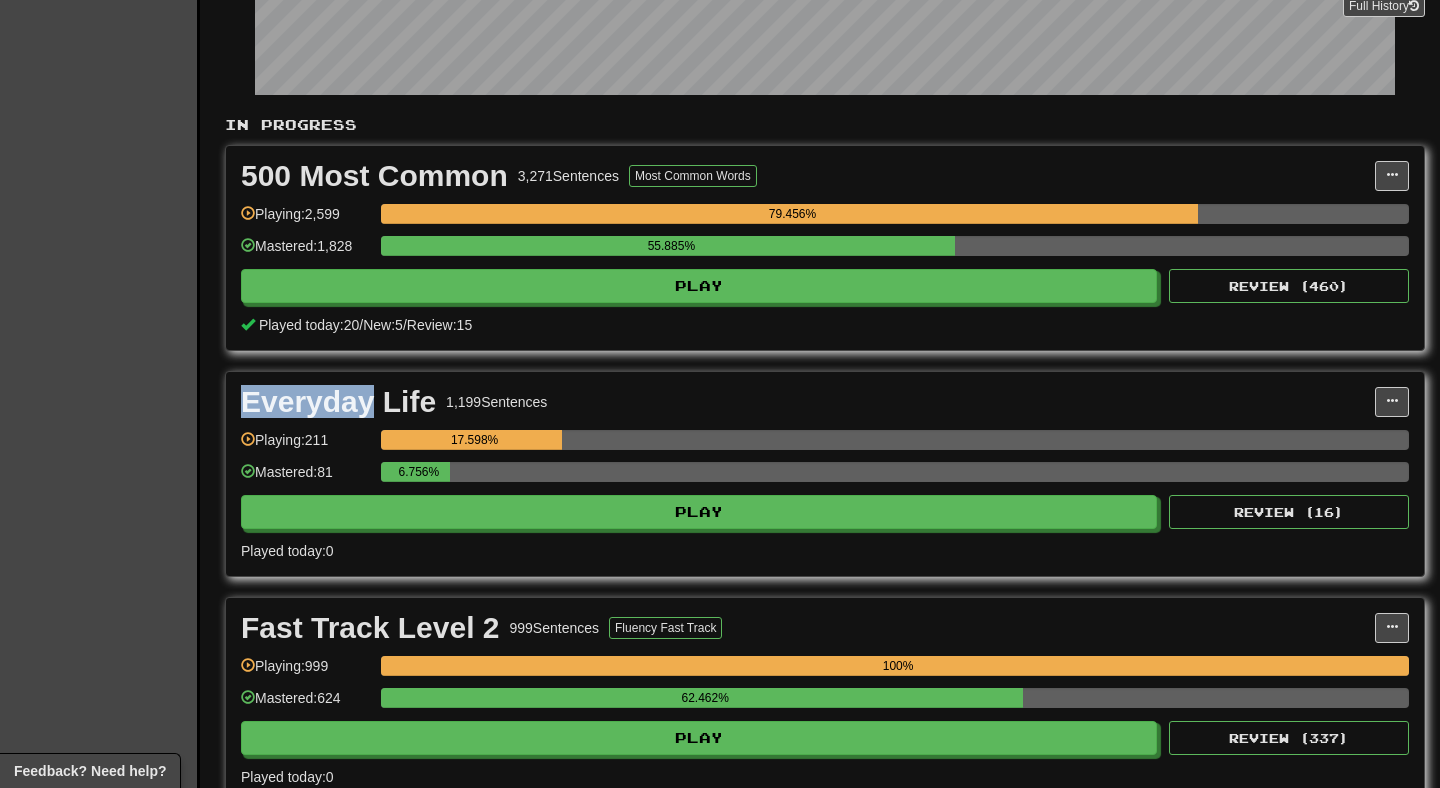 click on "Everyday Life" at bounding box center (338, 402) 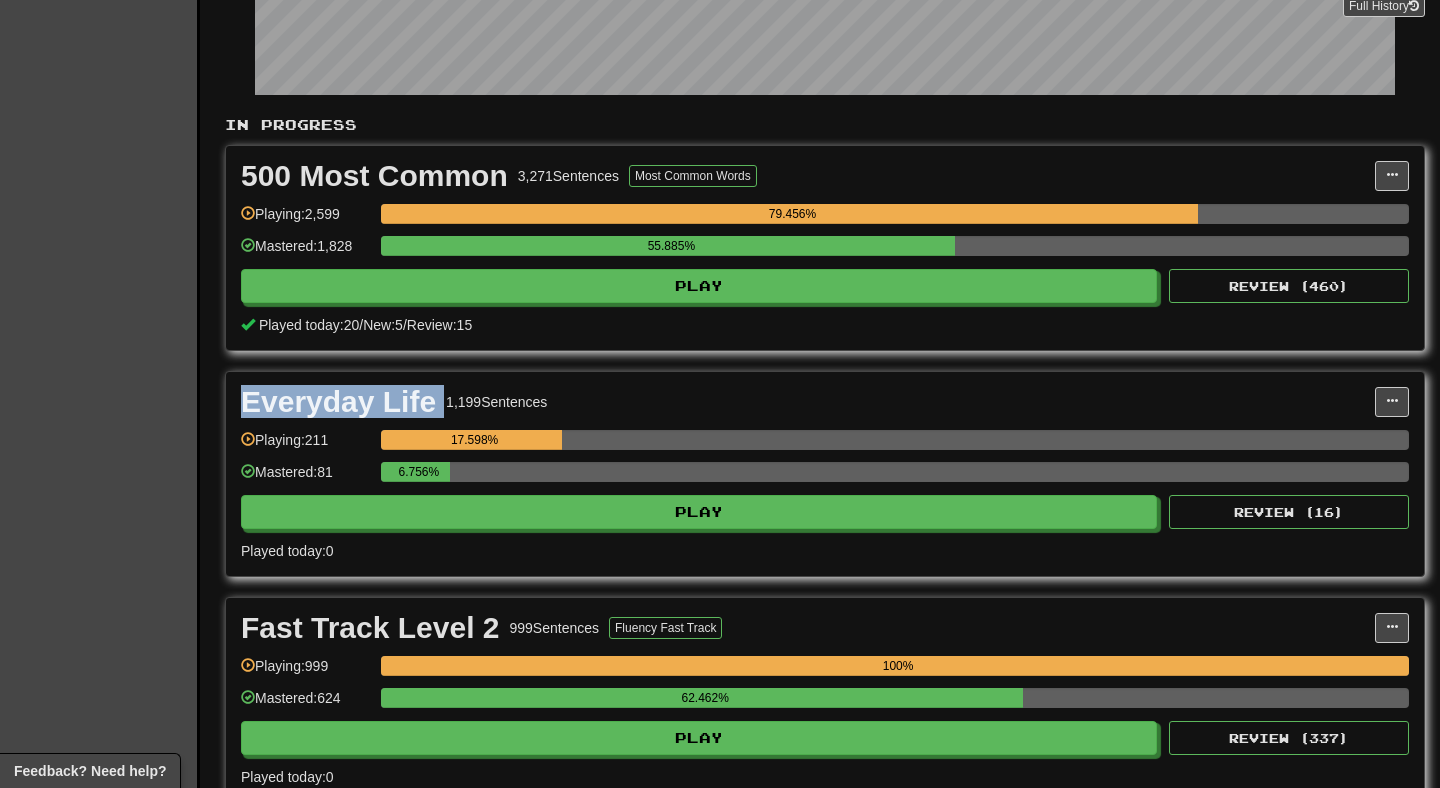 click on "Everyday Life" at bounding box center (338, 402) 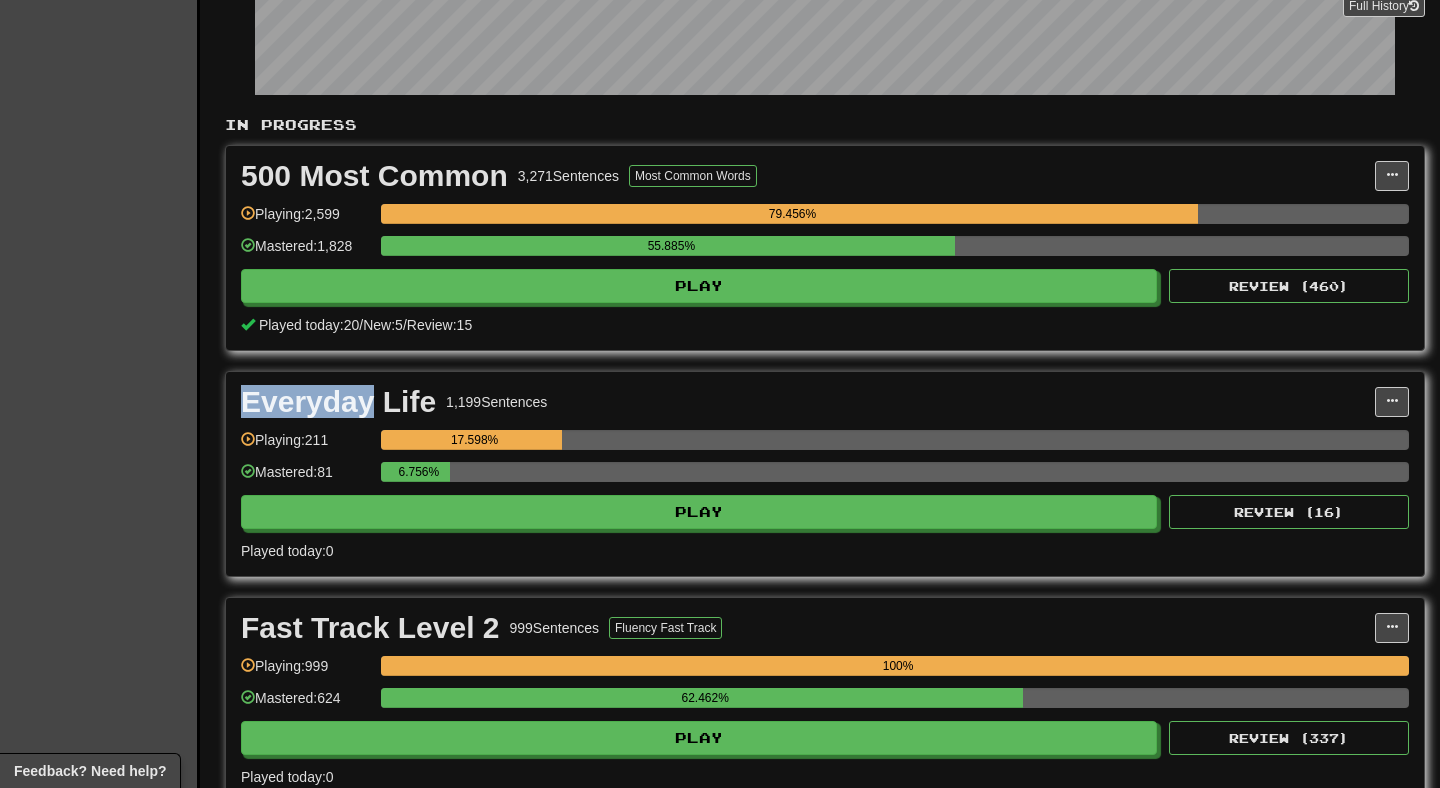 click on "Everyday Life" at bounding box center (338, 402) 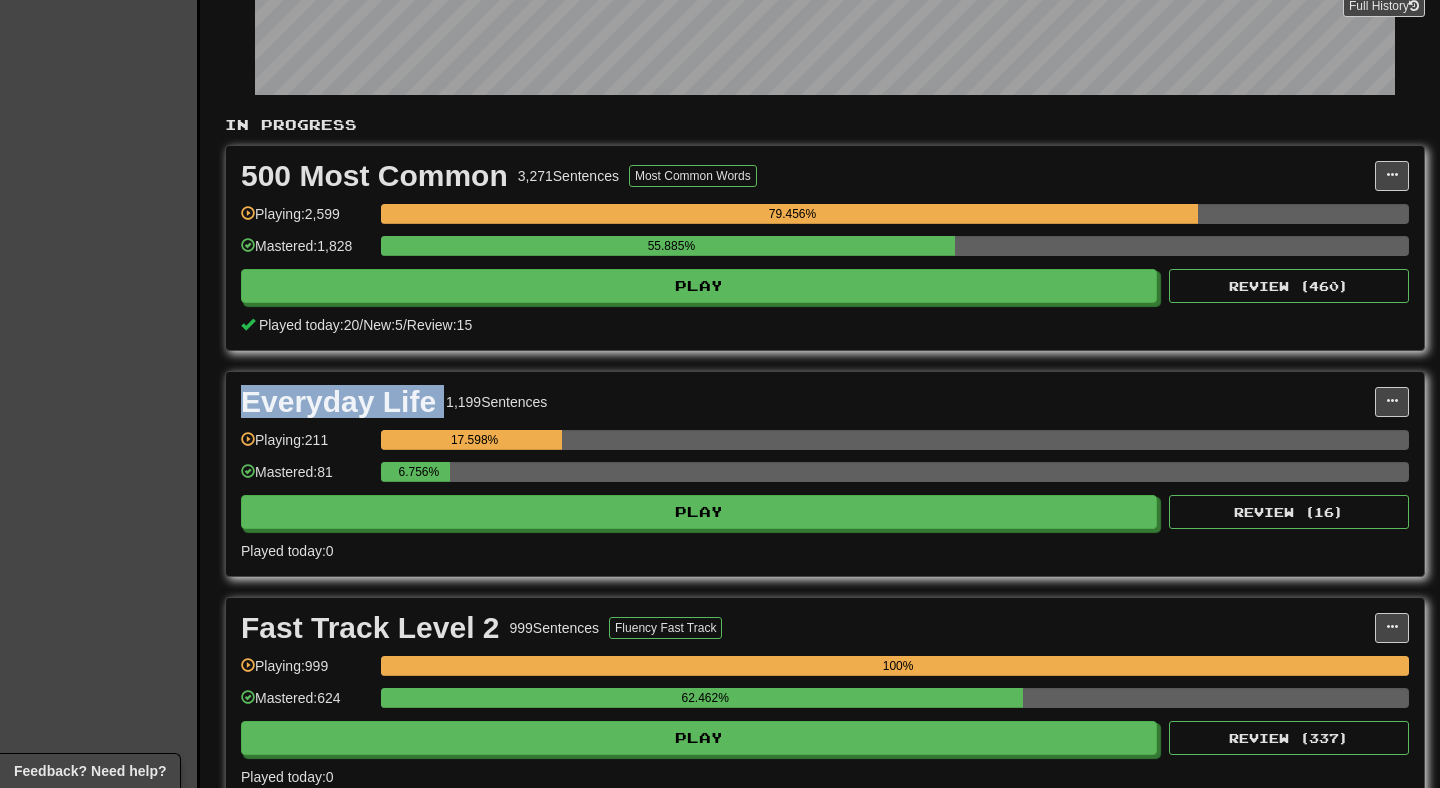 click on "Everyday Life" at bounding box center (338, 402) 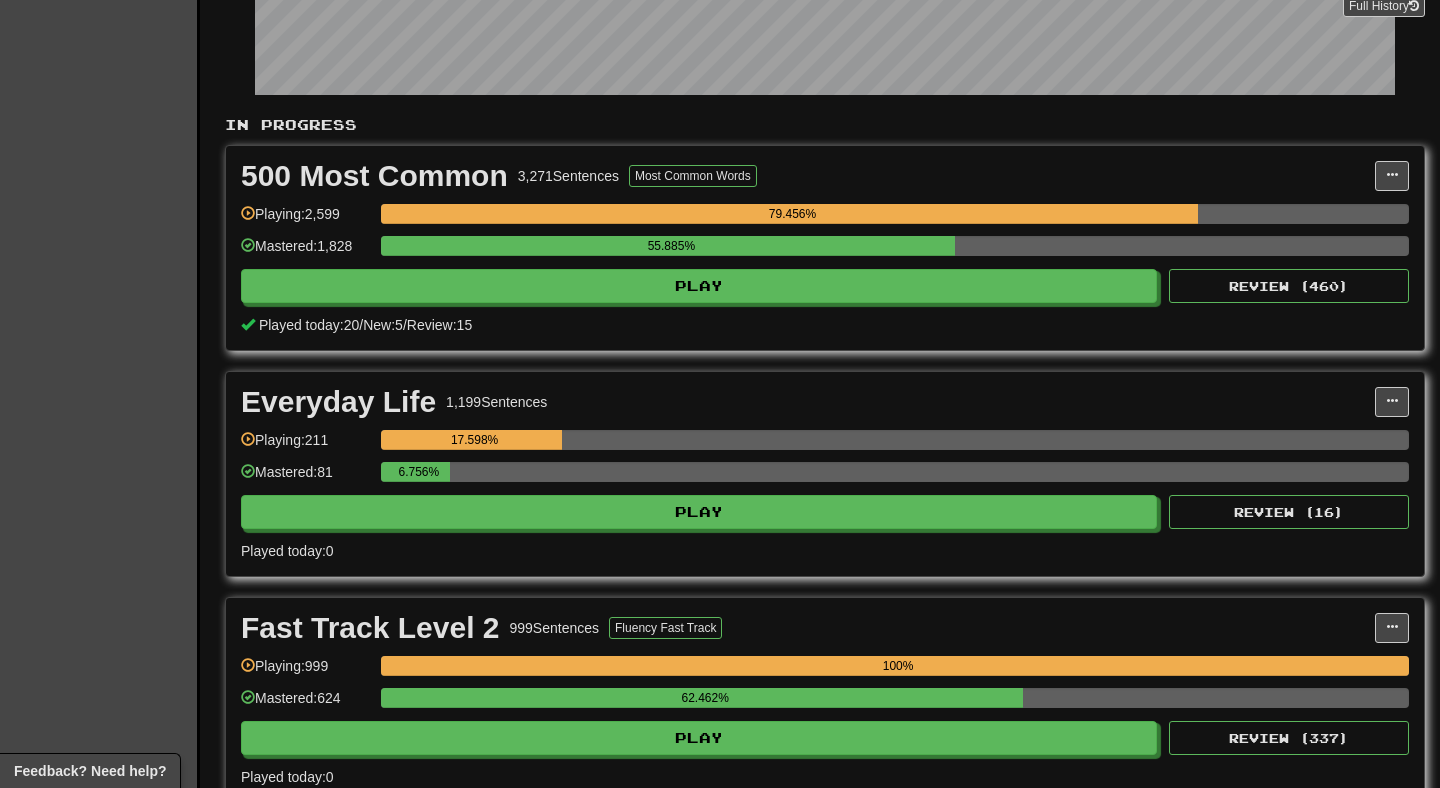 click on "500 Most Common 3,271  Sentences Most Common Words" at bounding box center [808, 176] 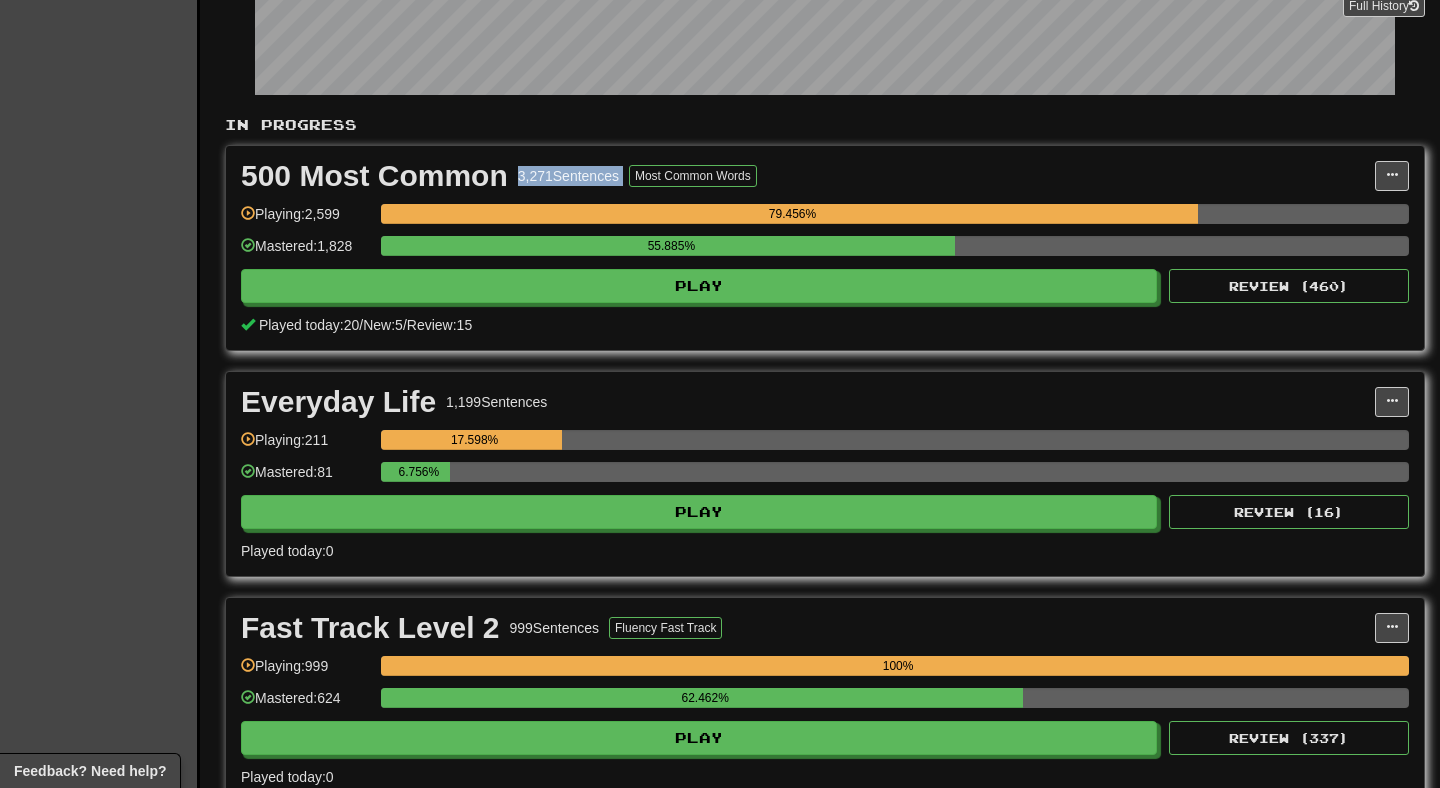 click on "500 Most Common 3,271  Sentences Most Common Words" at bounding box center (808, 176) 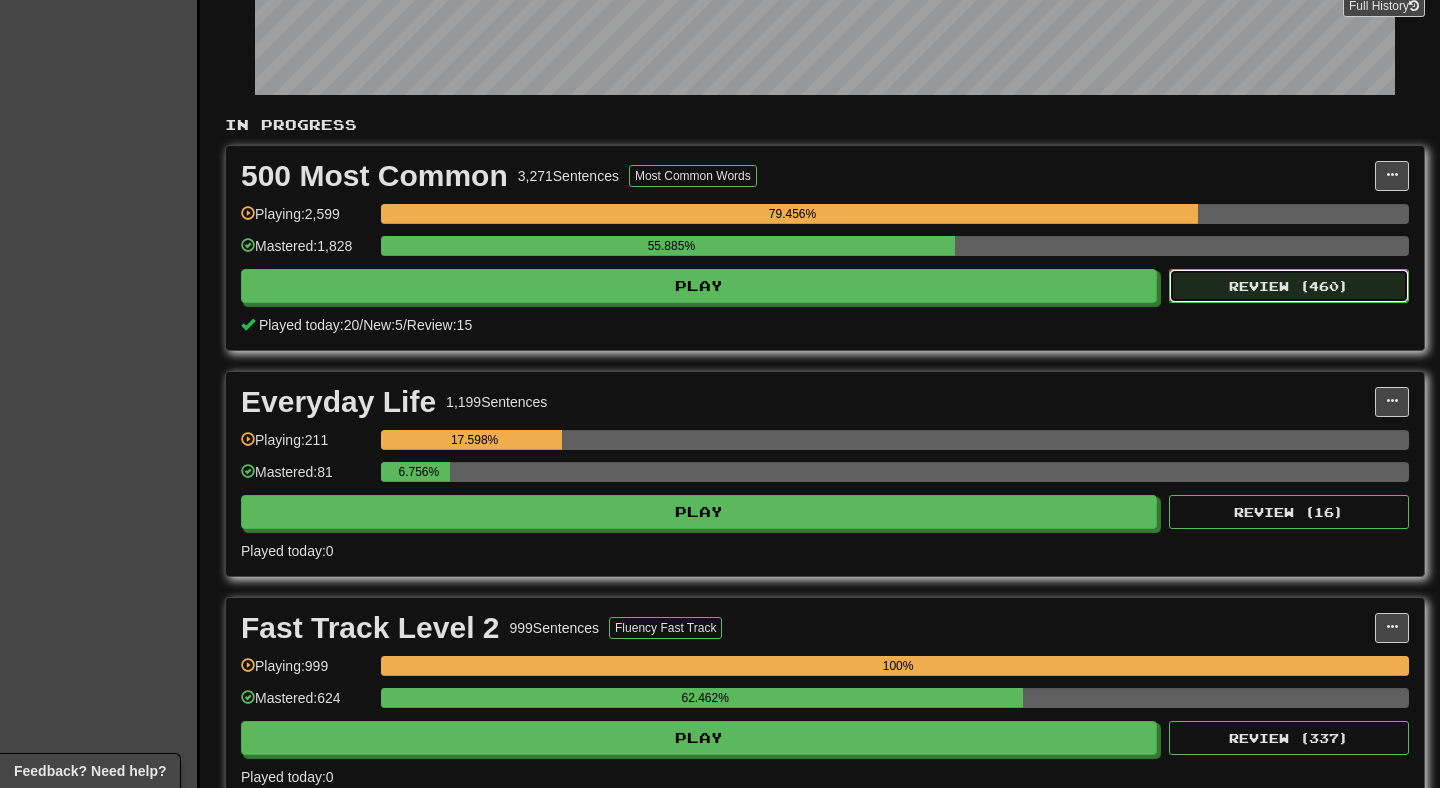 click on "Review ( 460 )" at bounding box center [1289, 286] 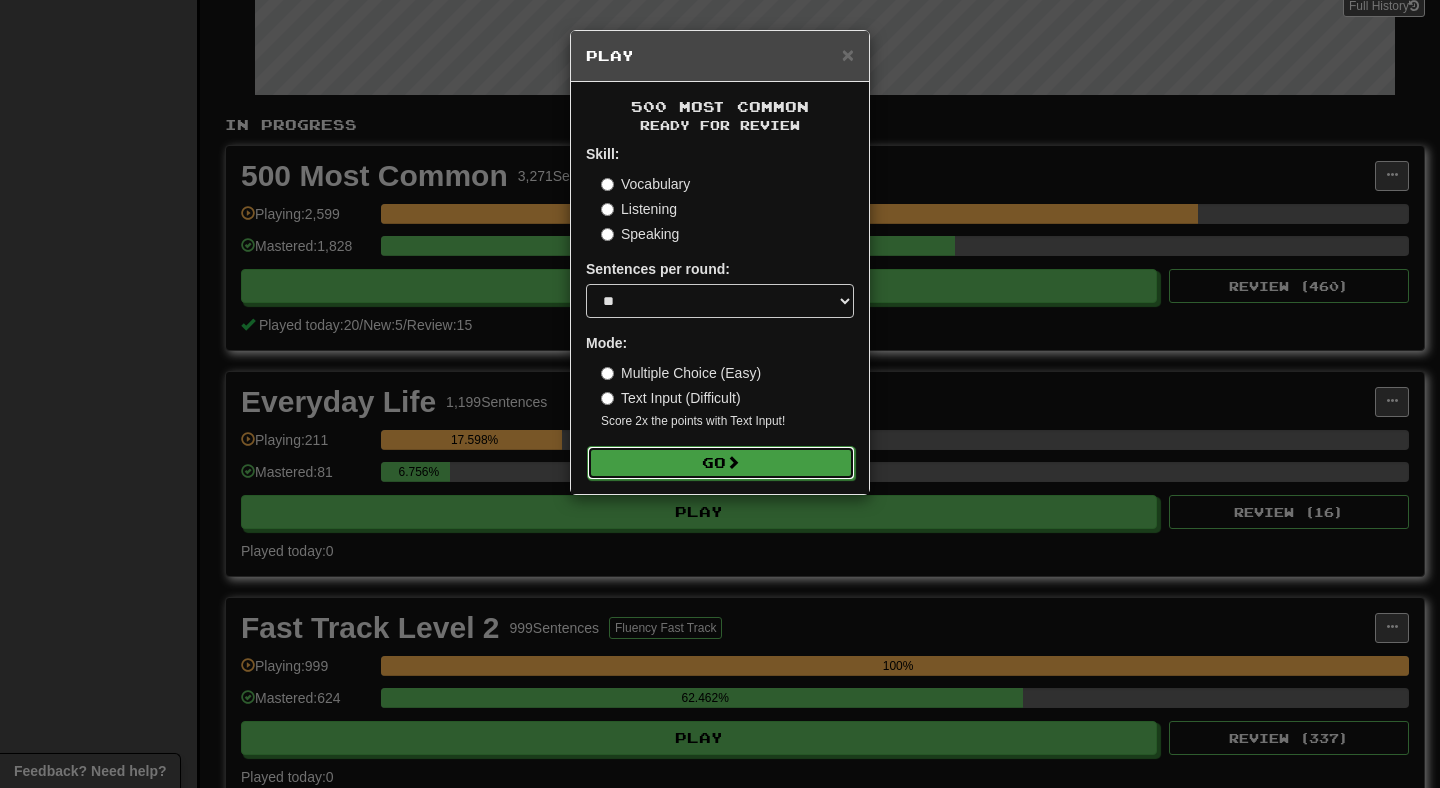 click on "Go" at bounding box center (721, 463) 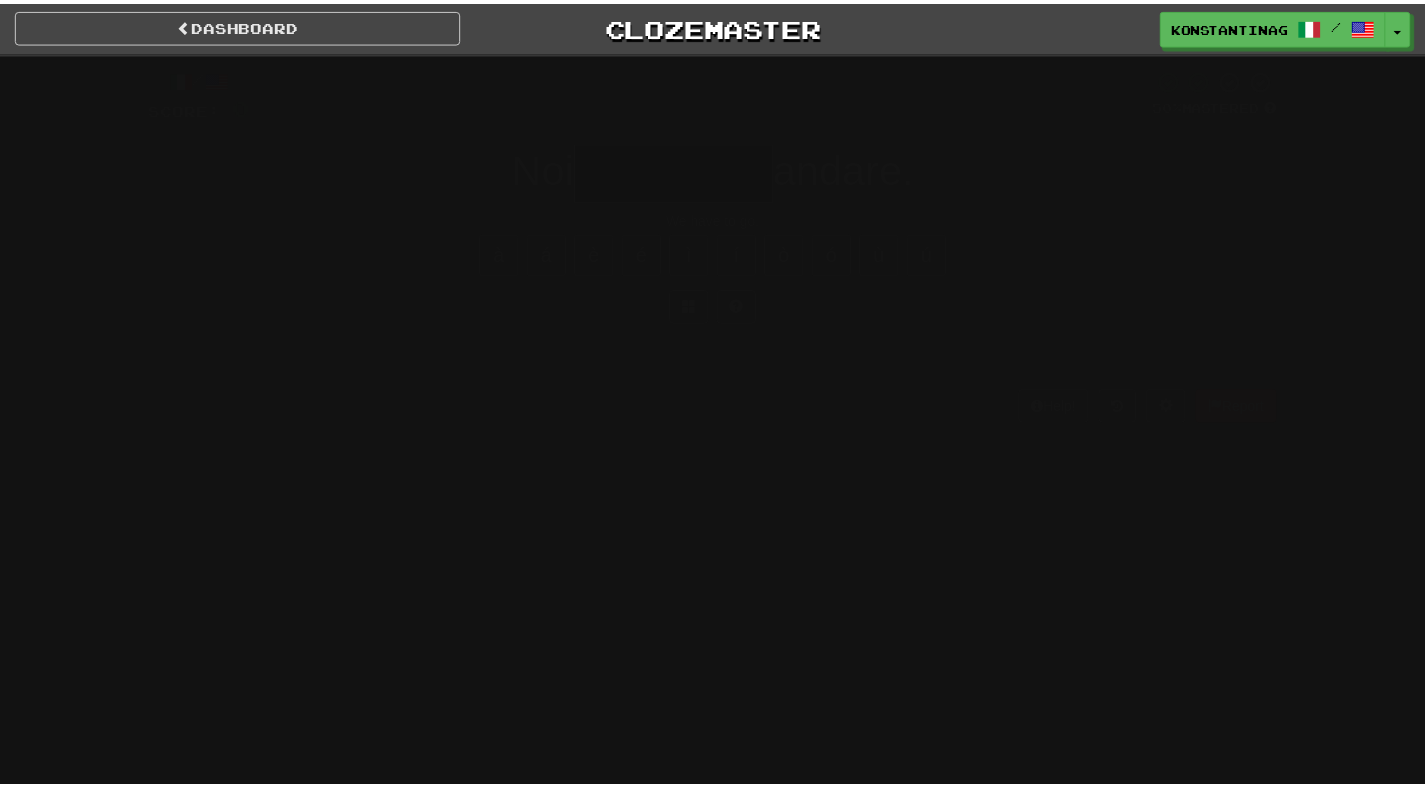 scroll, scrollTop: 0, scrollLeft: 0, axis: both 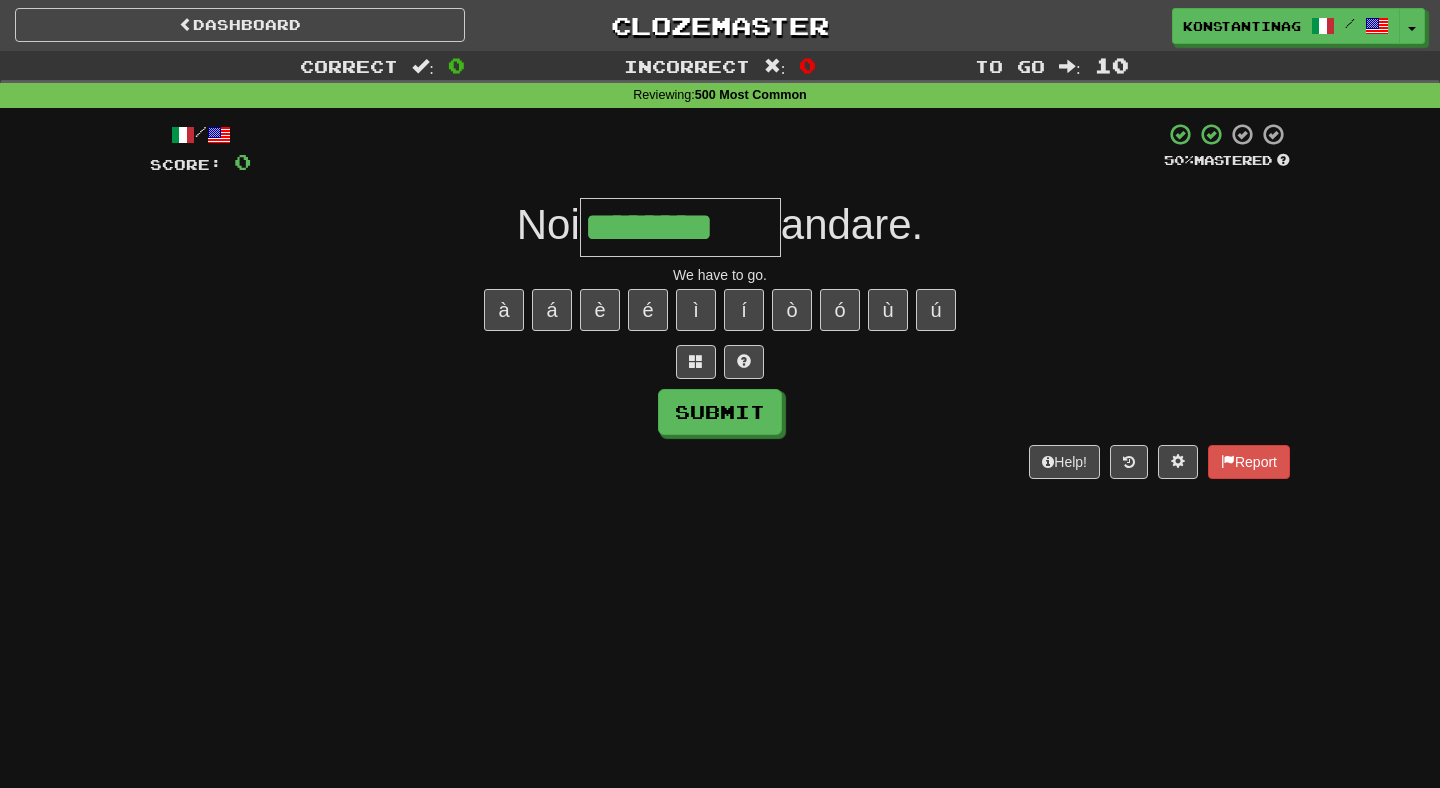 type on "********" 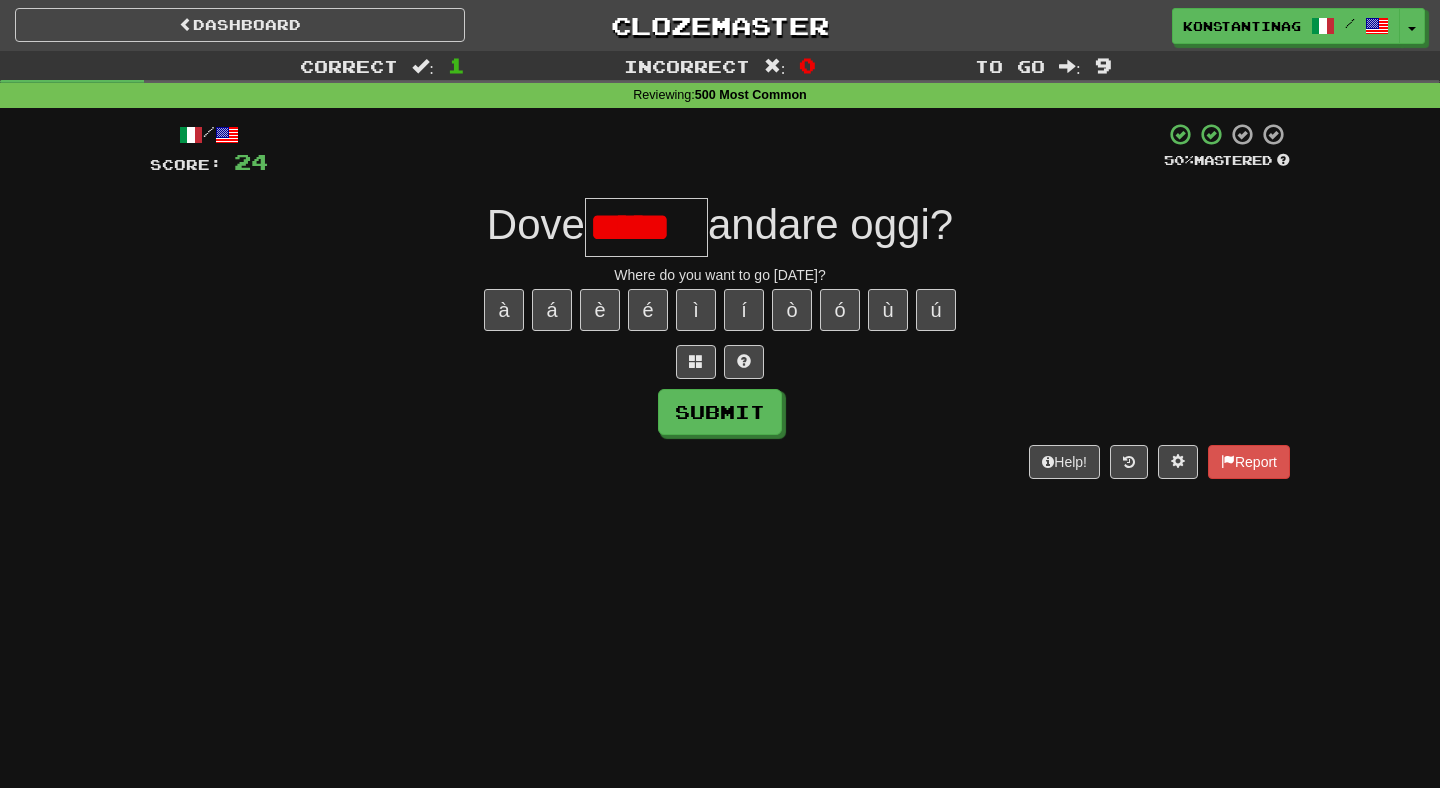 type on "******" 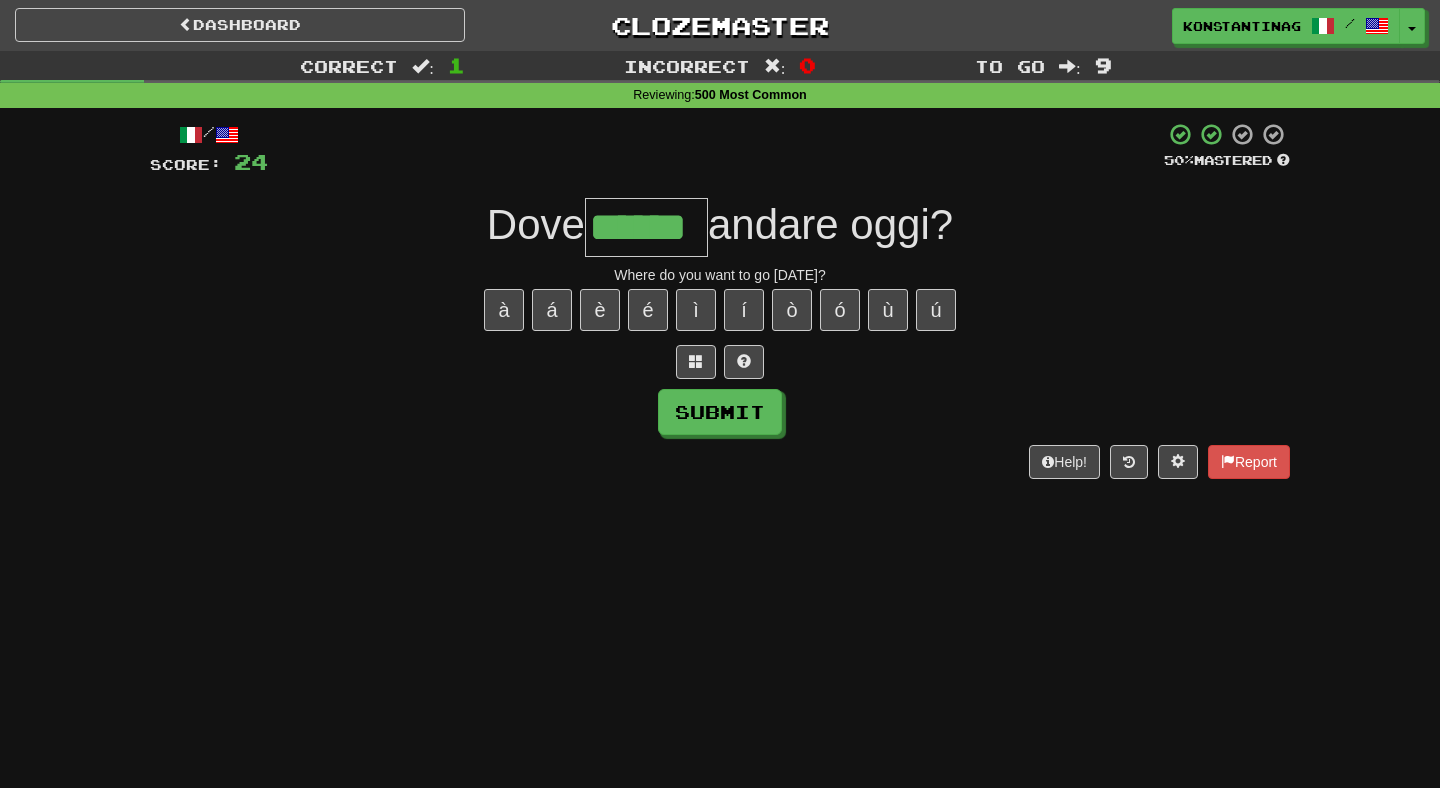 type on "******" 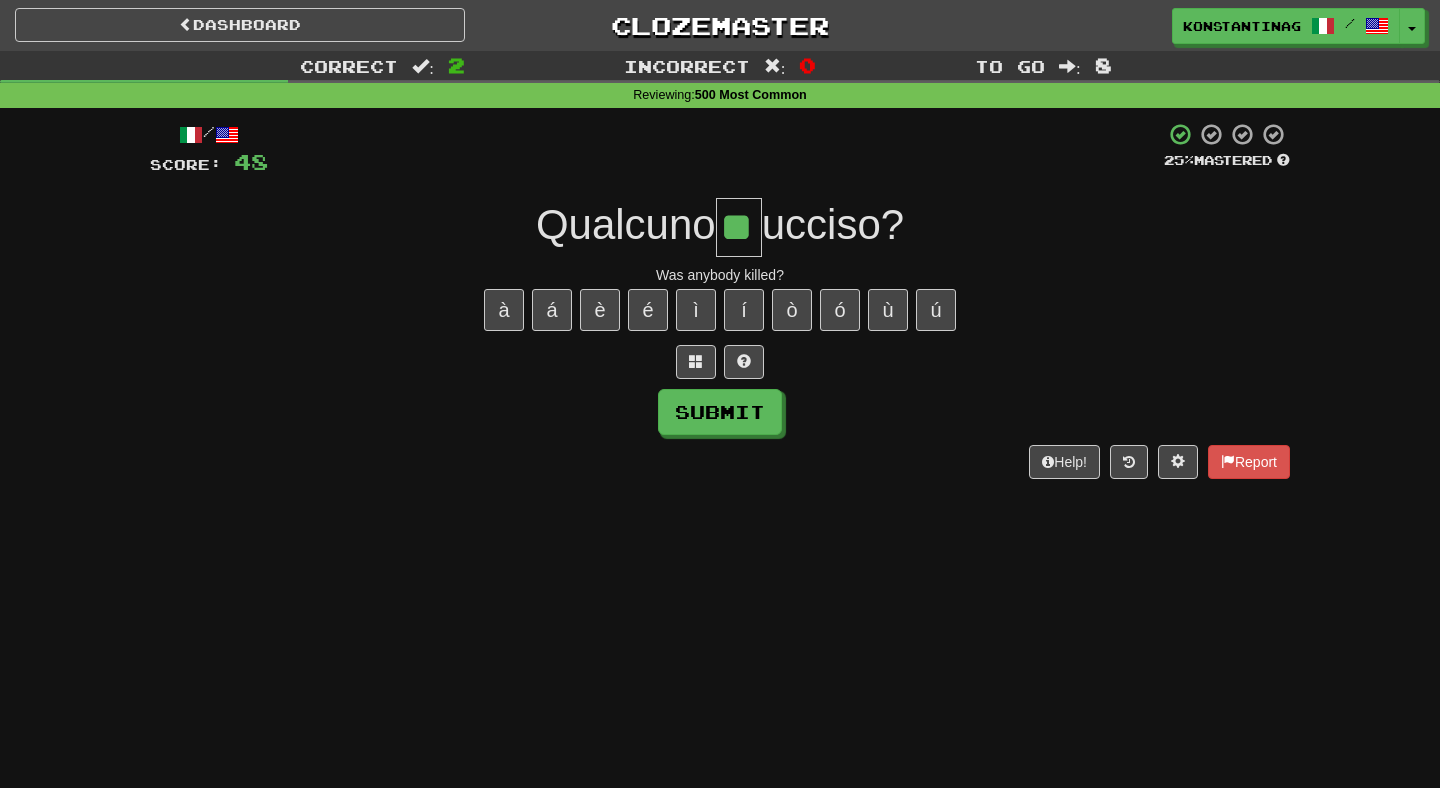type on "**" 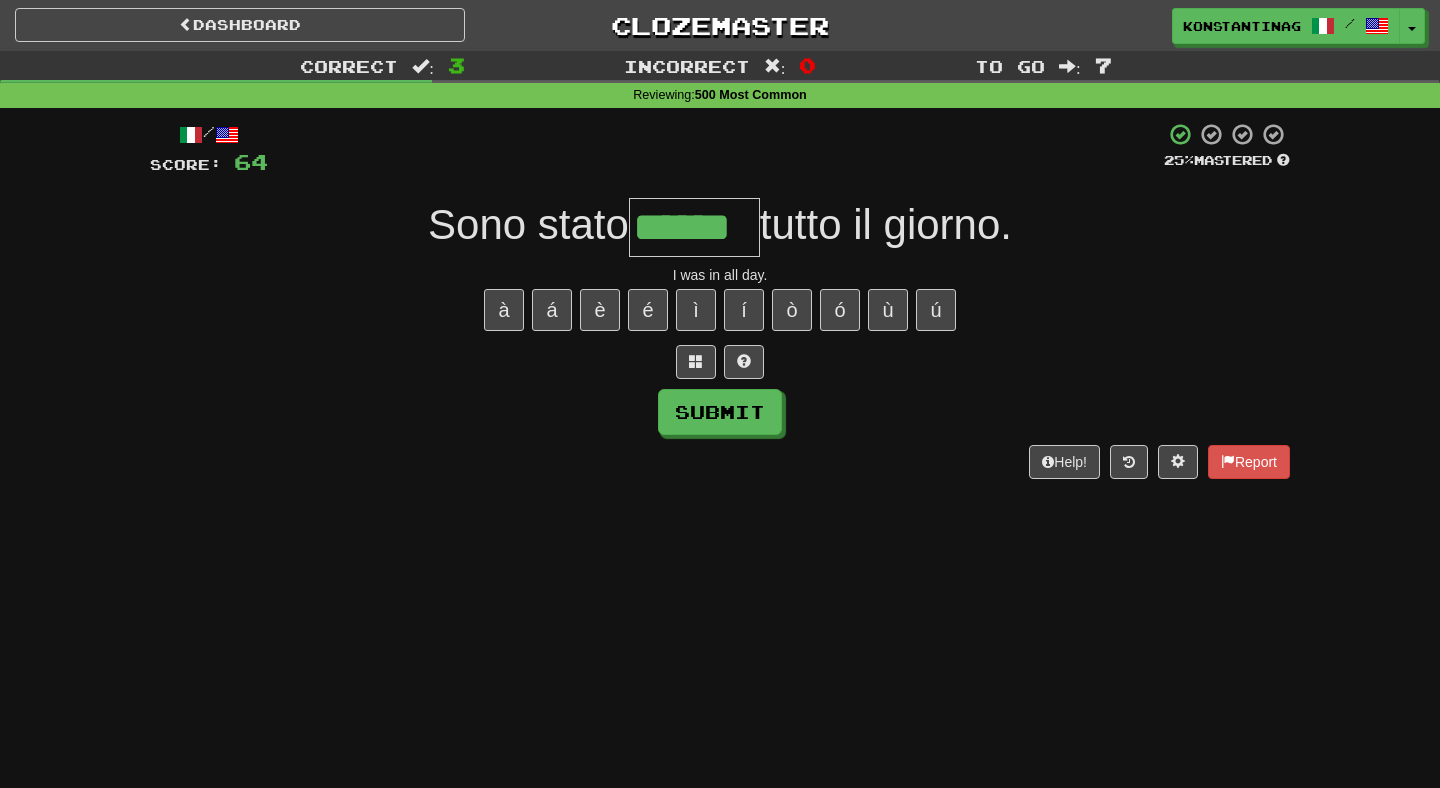 type on "******" 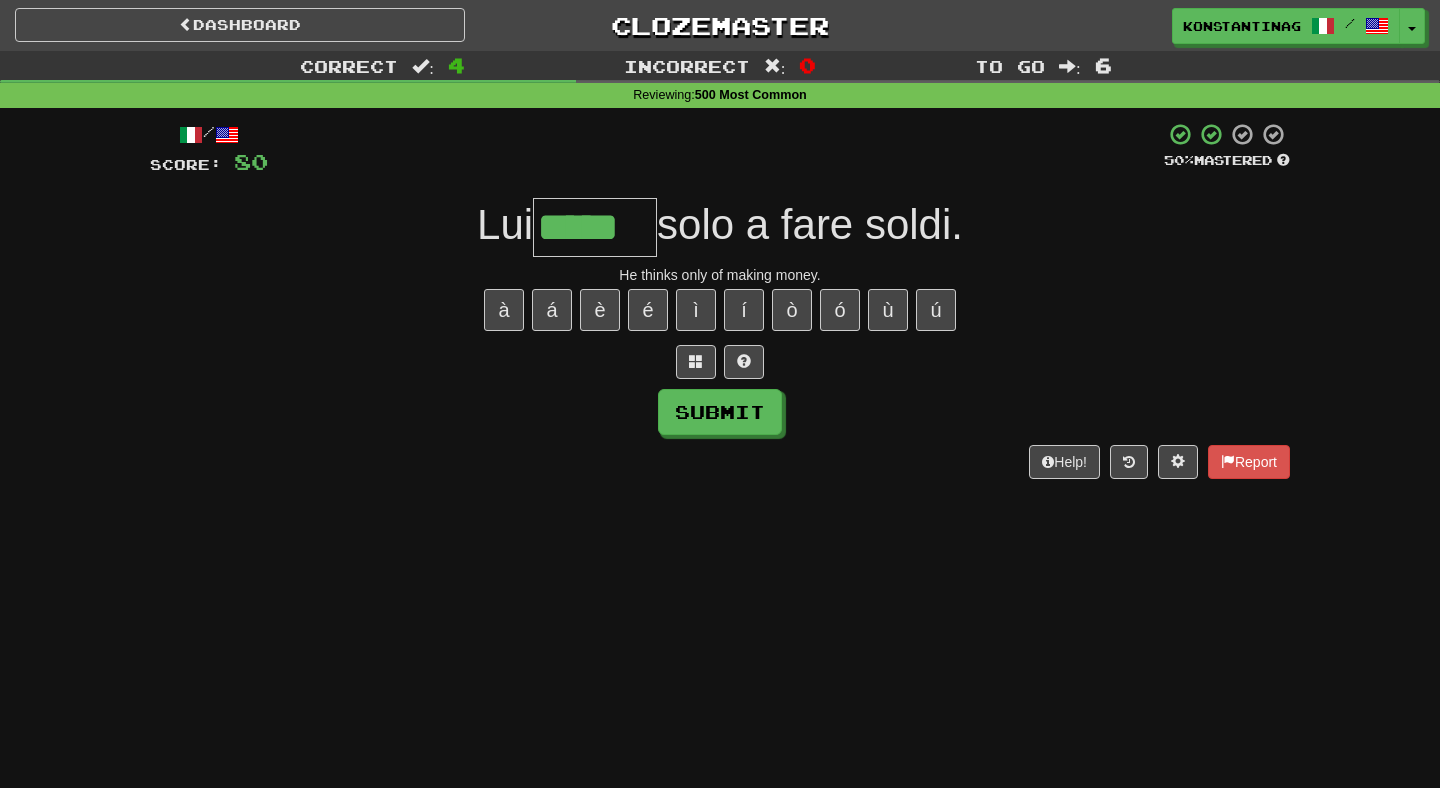 type on "*****" 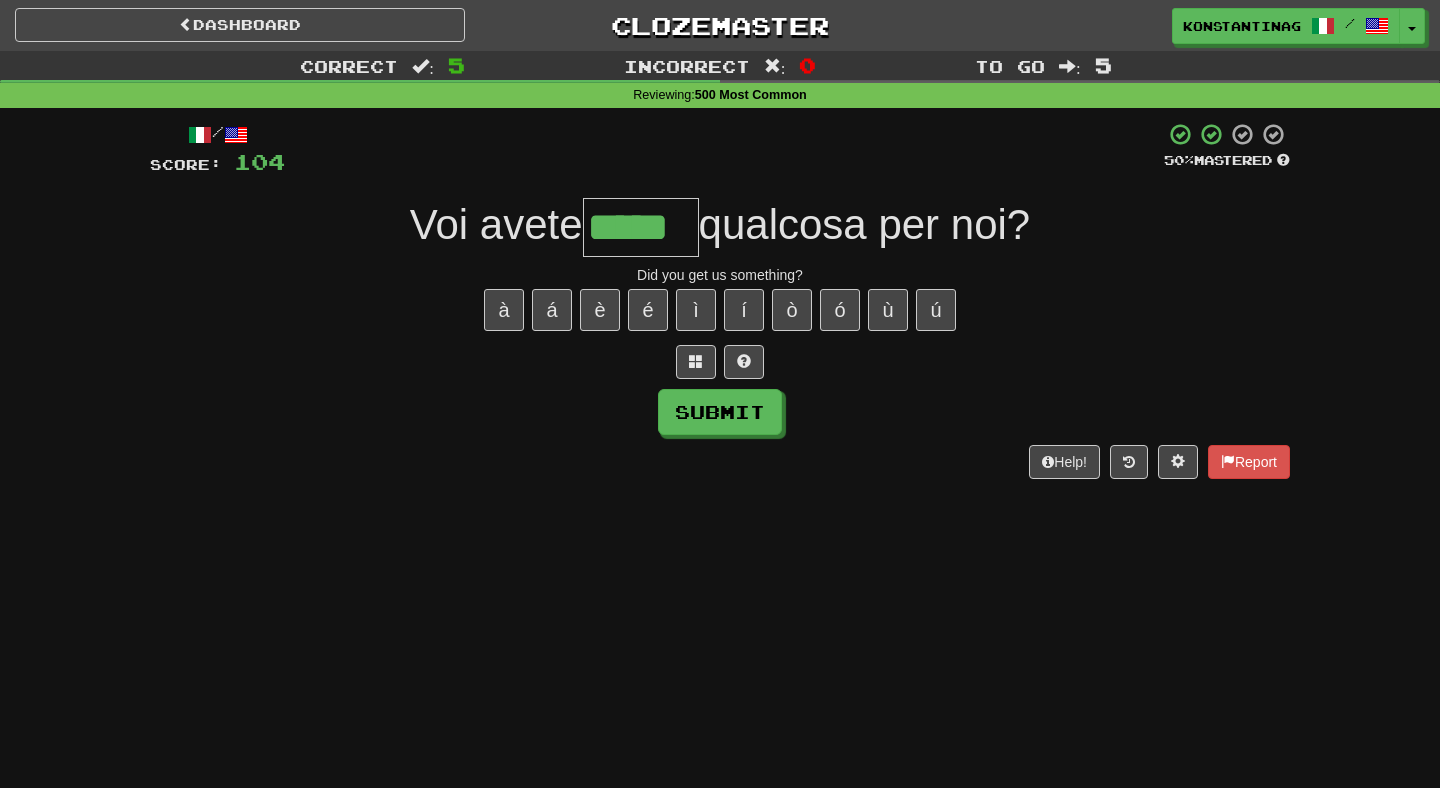 type on "*****" 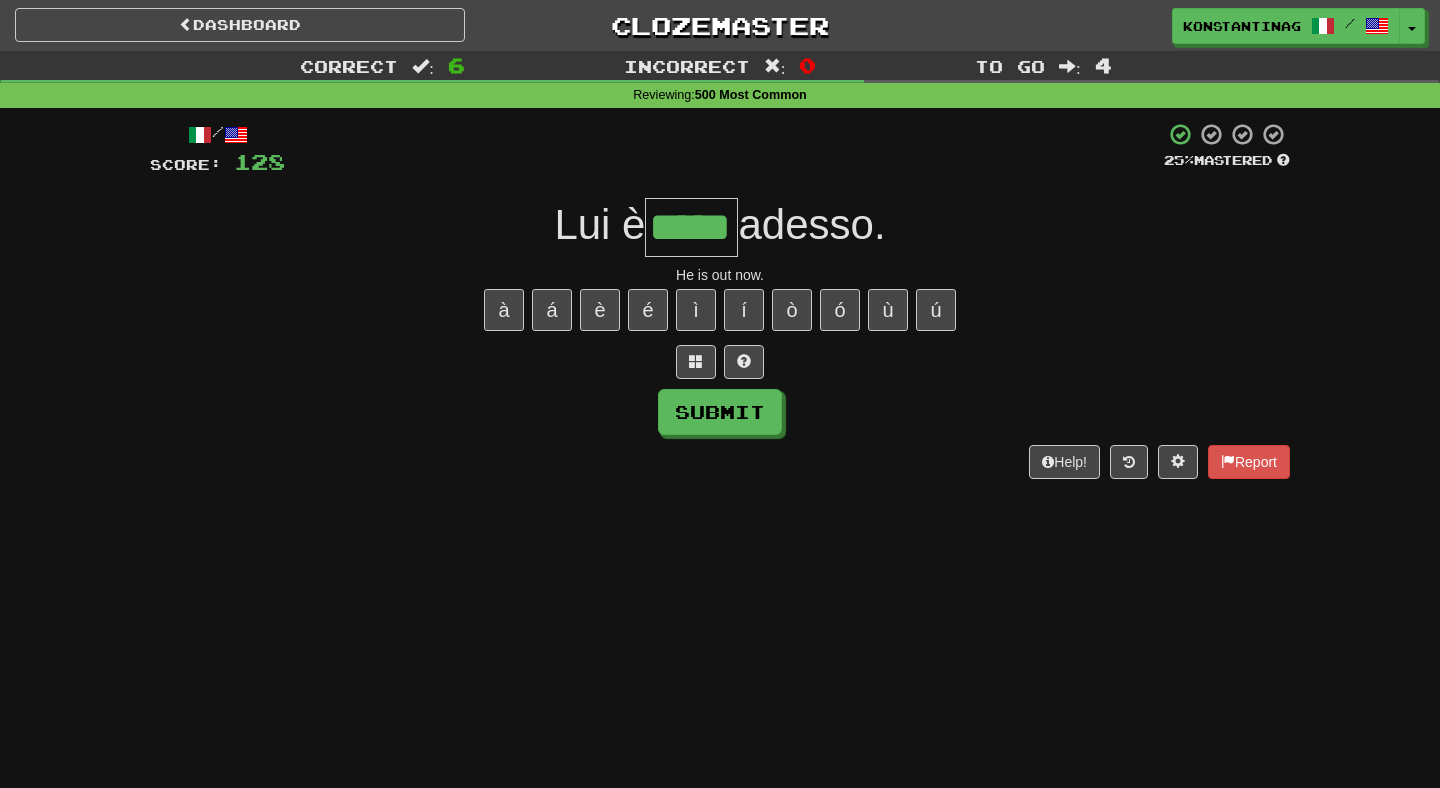 type on "*****" 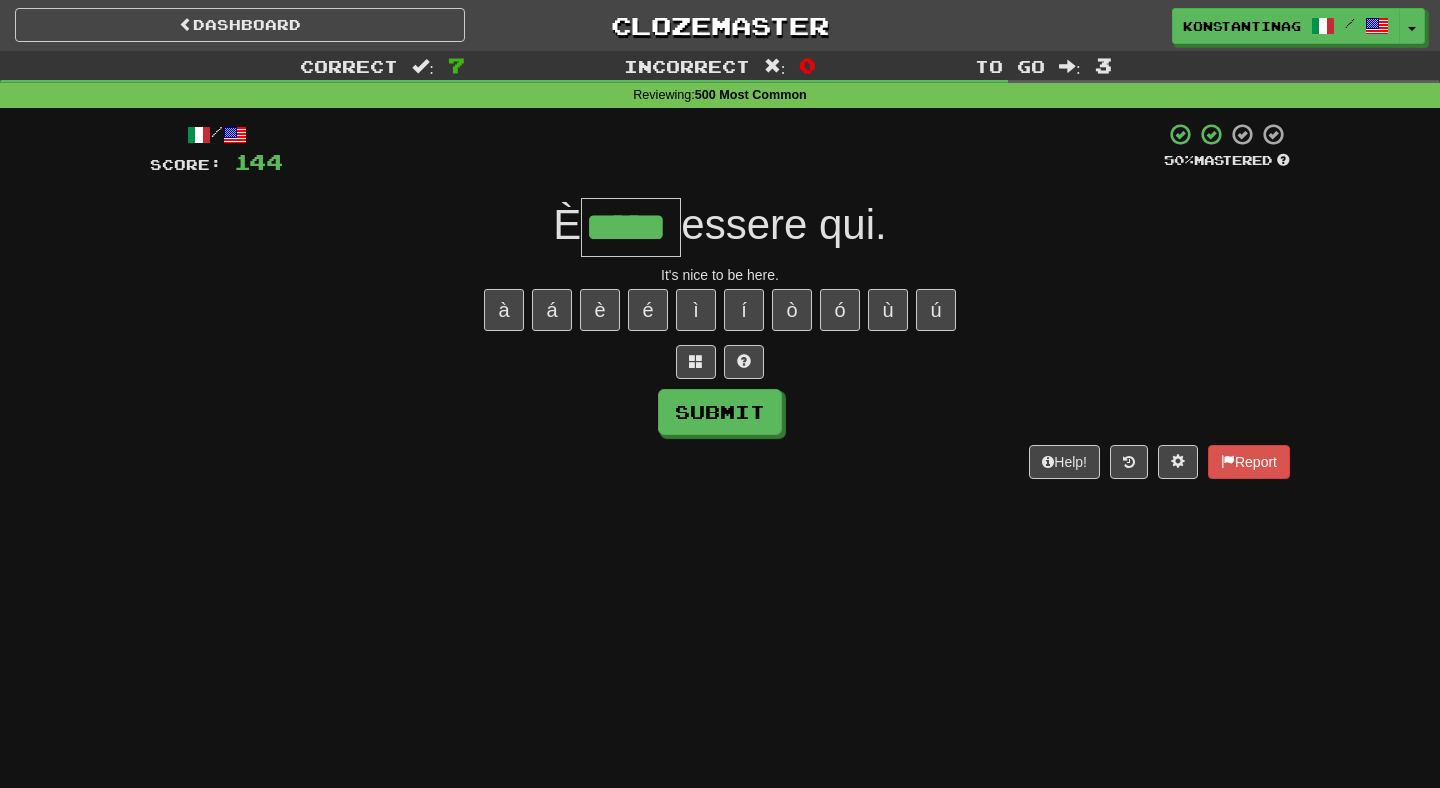 type on "*****" 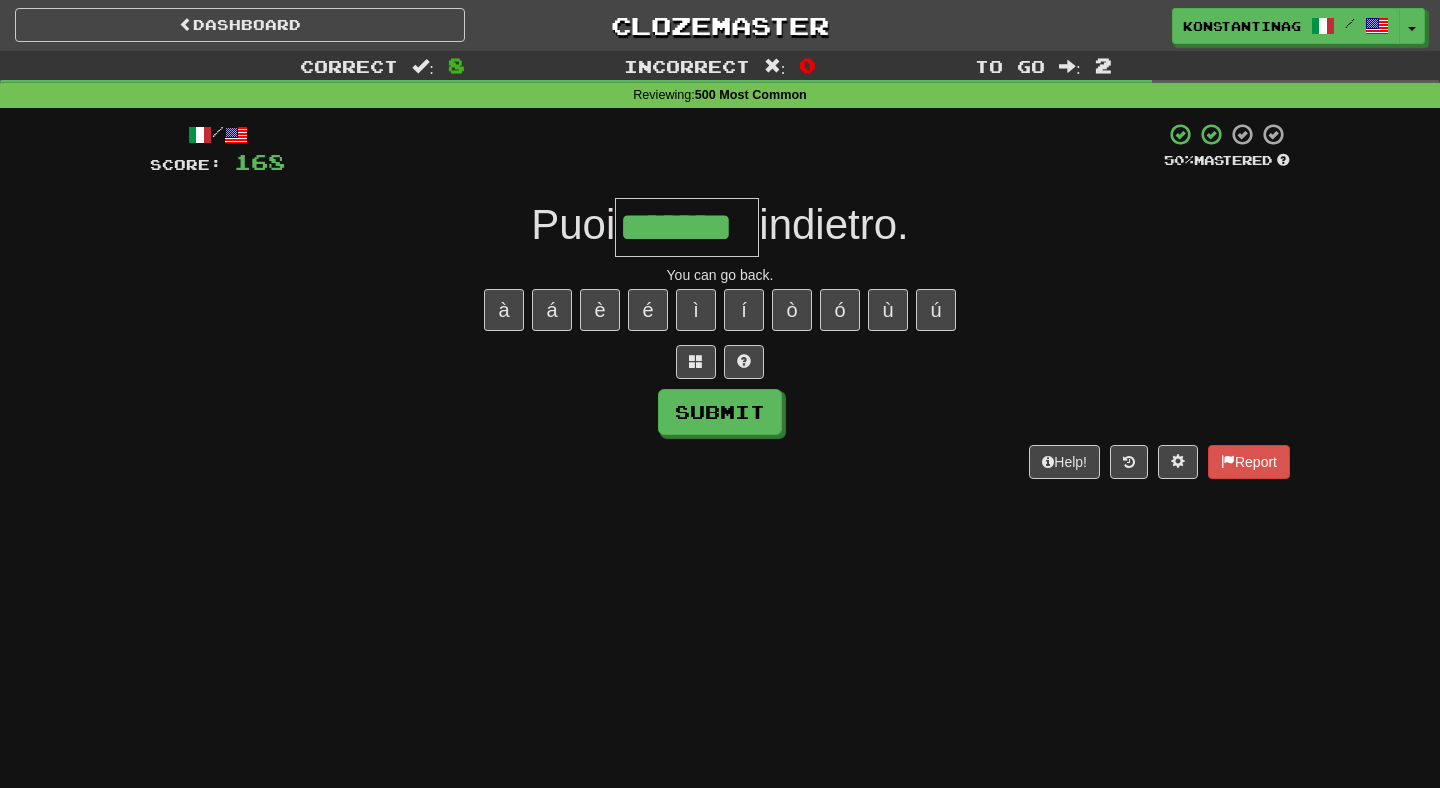 type on "*******" 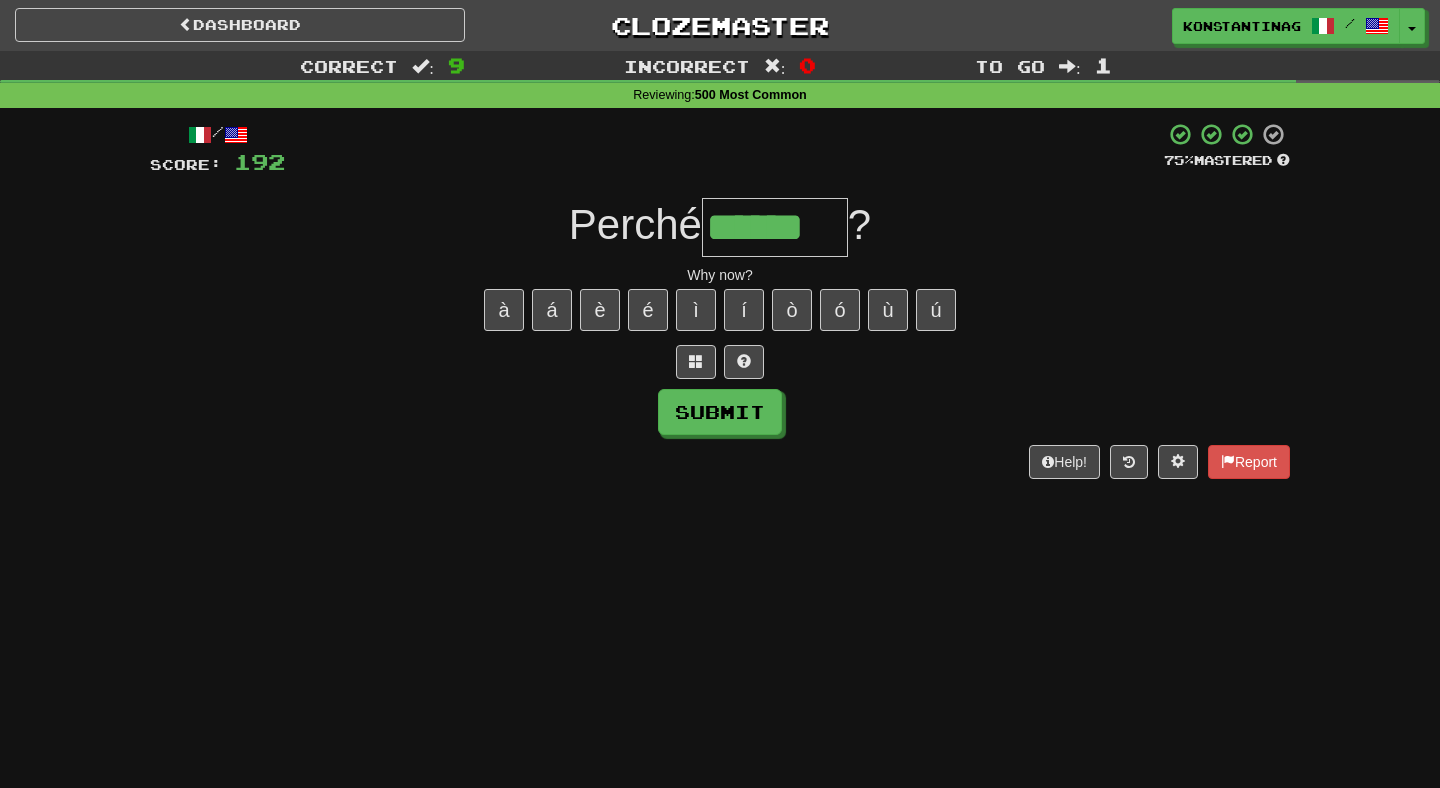 type on "******" 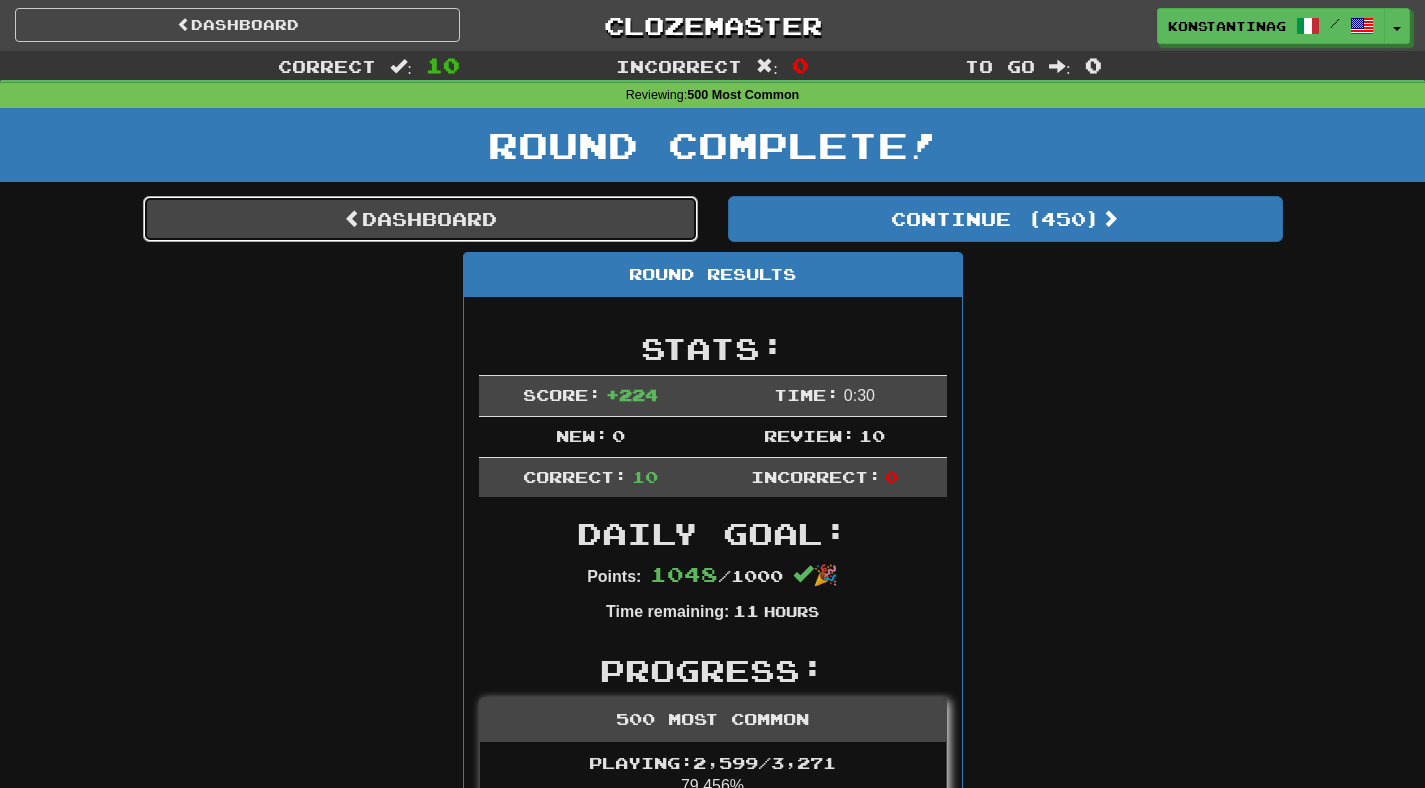 click on "Dashboard" at bounding box center [420, 219] 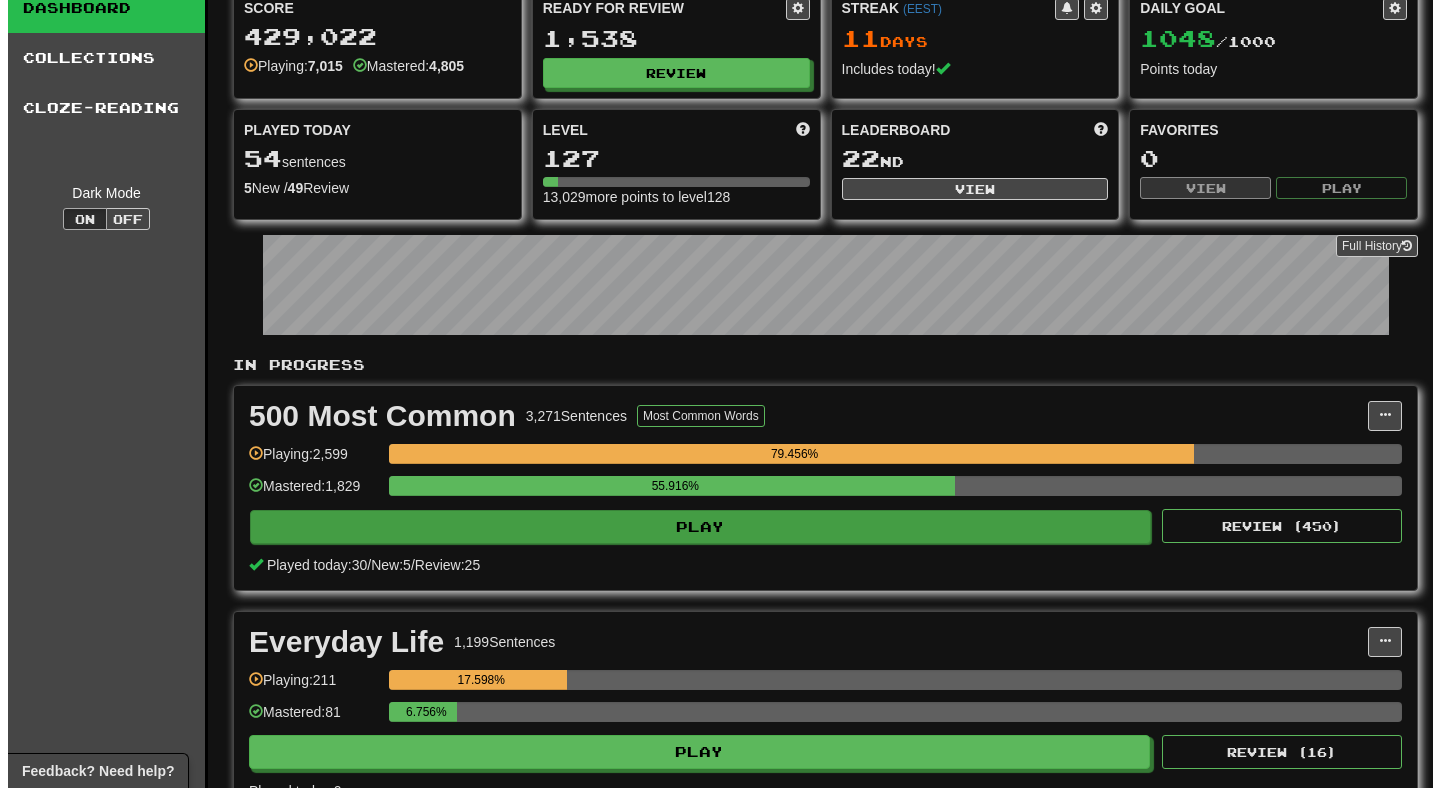 scroll, scrollTop: 193, scrollLeft: 0, axis: vertical 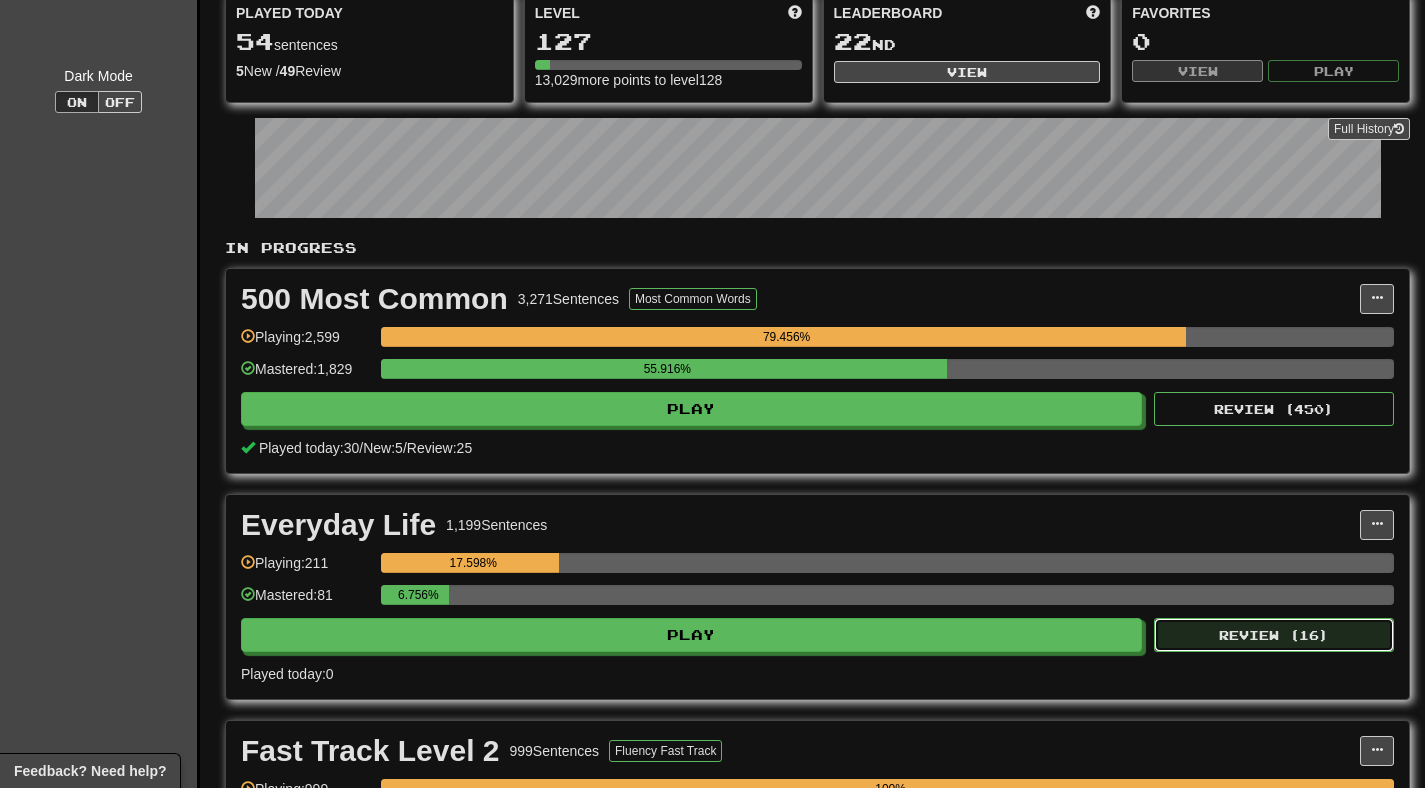 click on "Review ( 16 )" at bounding box center [1274, 635] 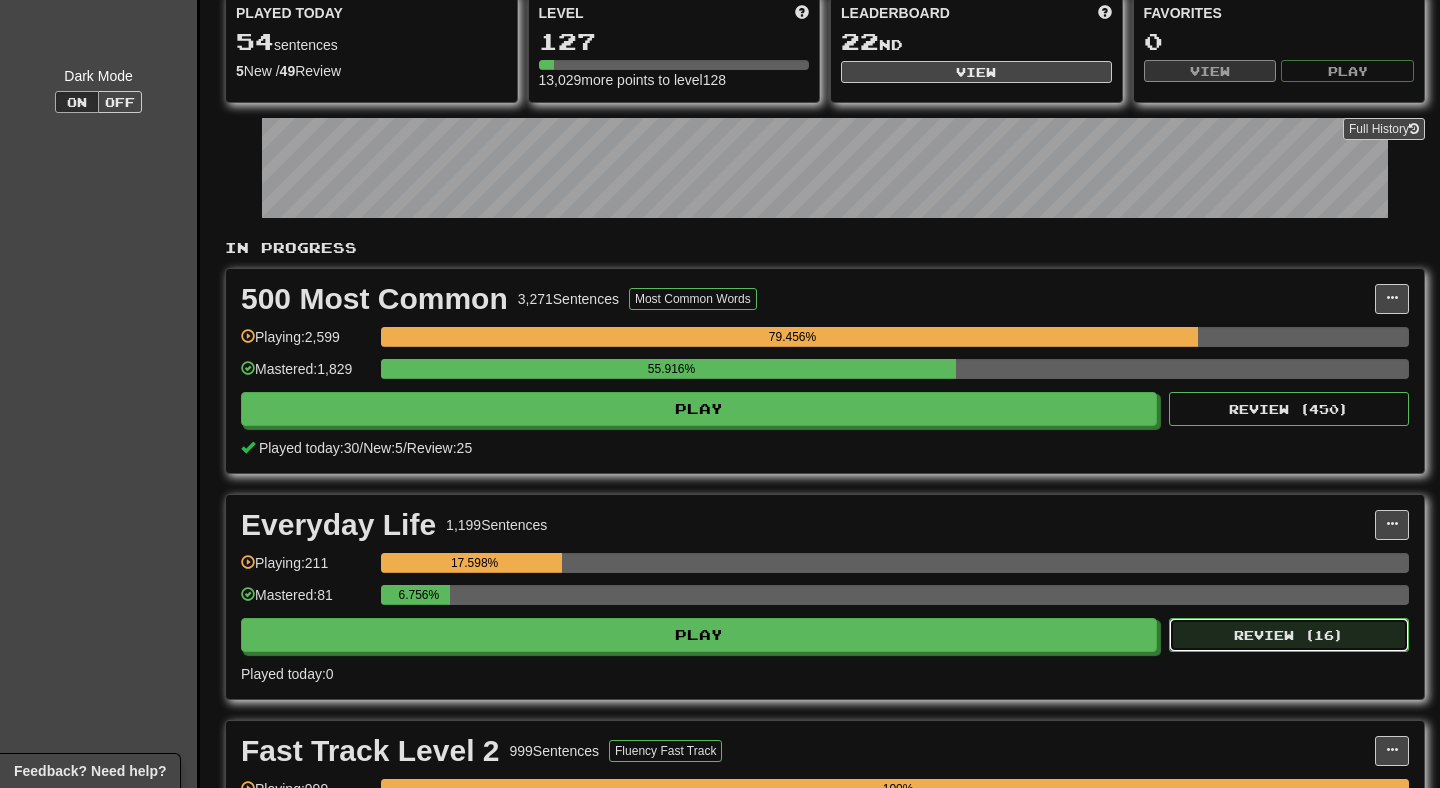 select on "**" 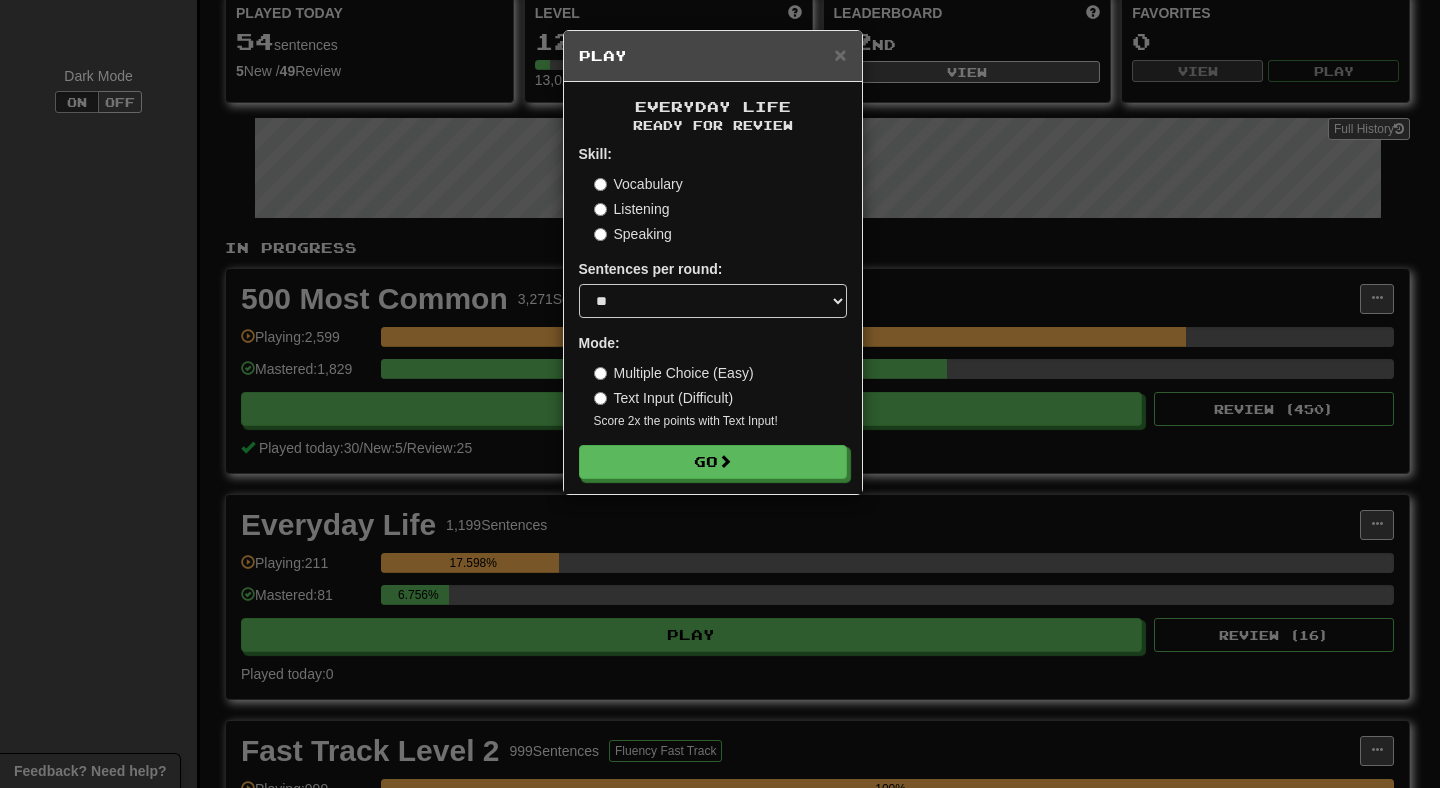 click on "× Play Everyday Life Ready for Review Skill: Vocabulary Listening Speaking Sentences per round: * ** ** ** ** ** *** ******** Mode: Multiple Choice (Easy) Text Input (Difficult) Score 2x the points with Text Input ! Go" at bounding box center (720, 394) 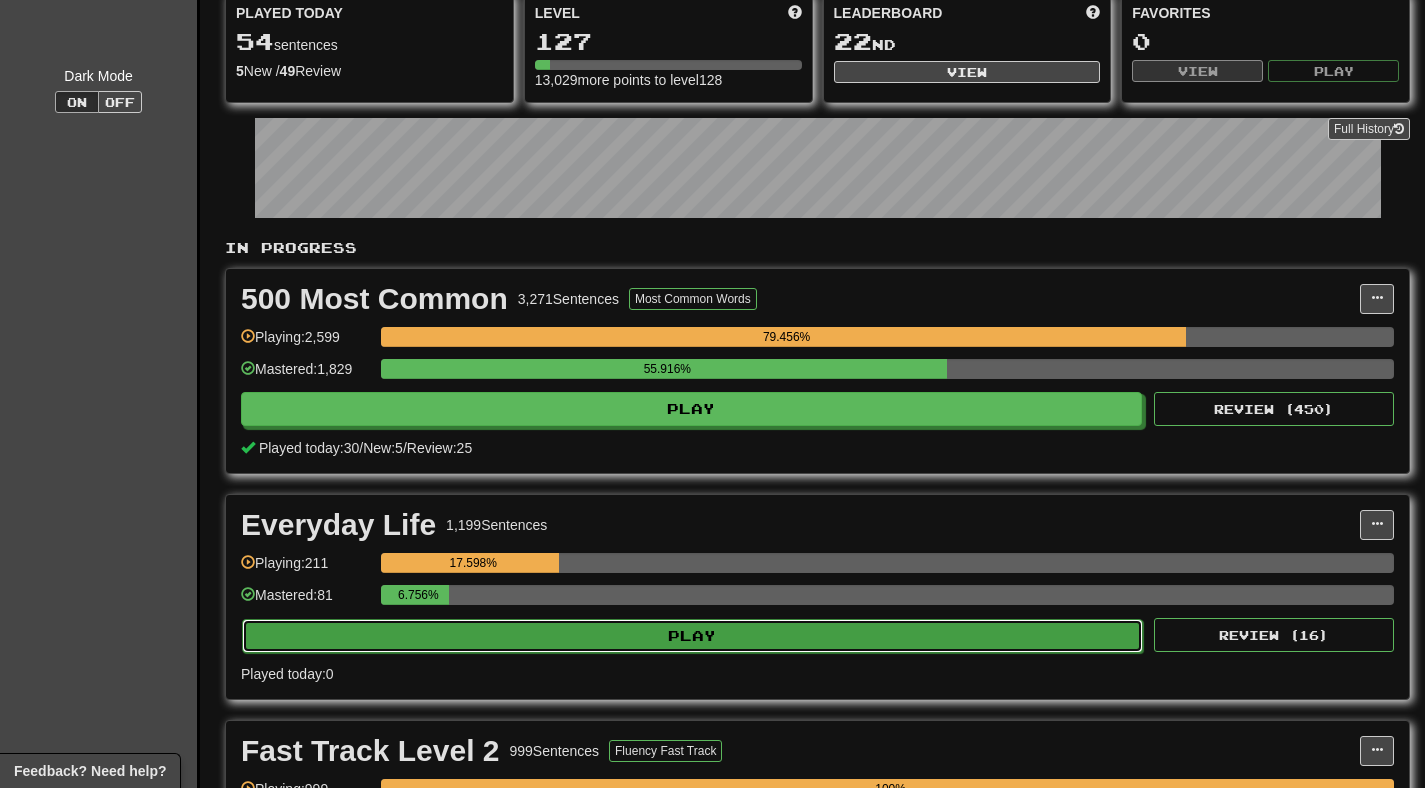 click on "Play" at bounding box center (692, 636) 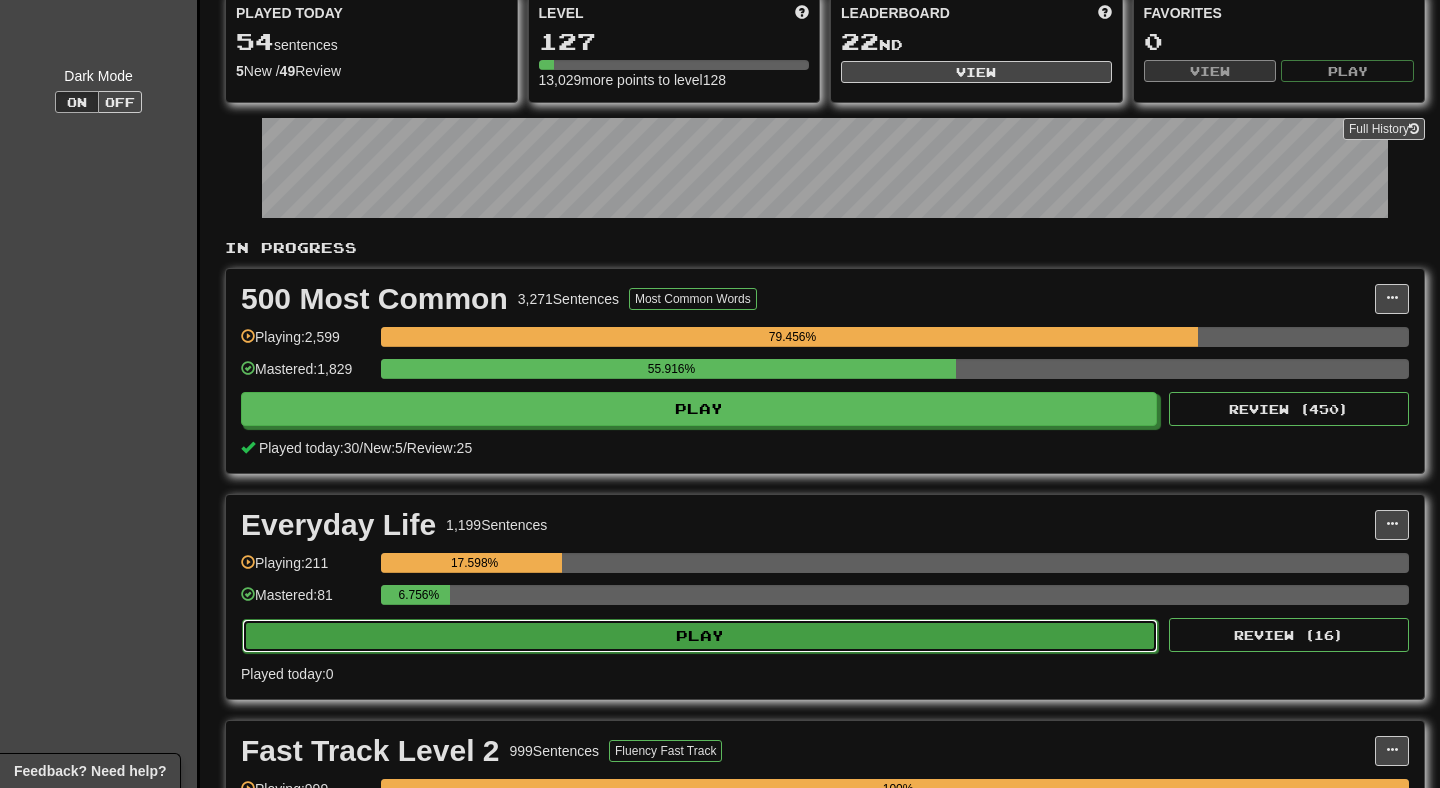 select on "**" 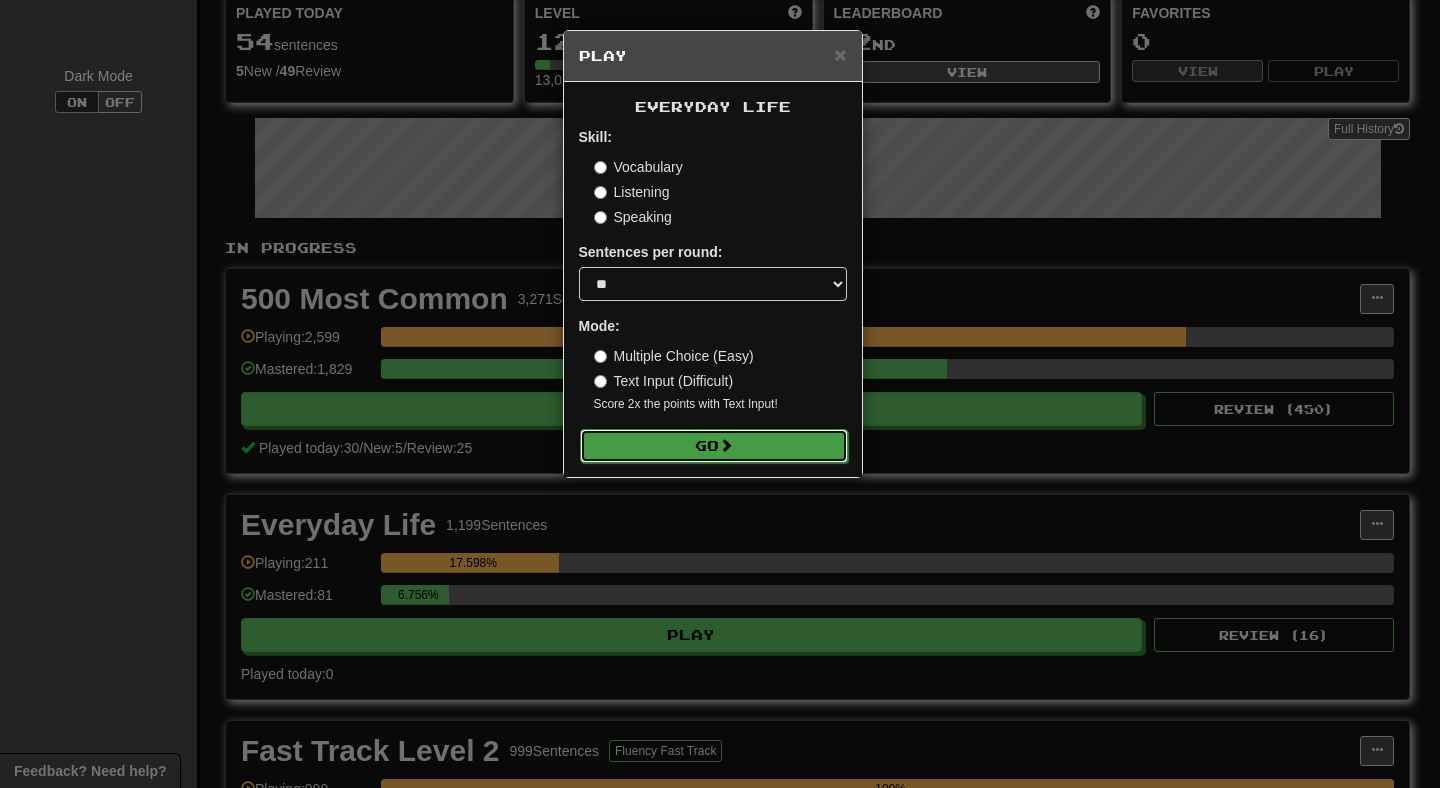 click on "Go" at bounding box center (714, 446) 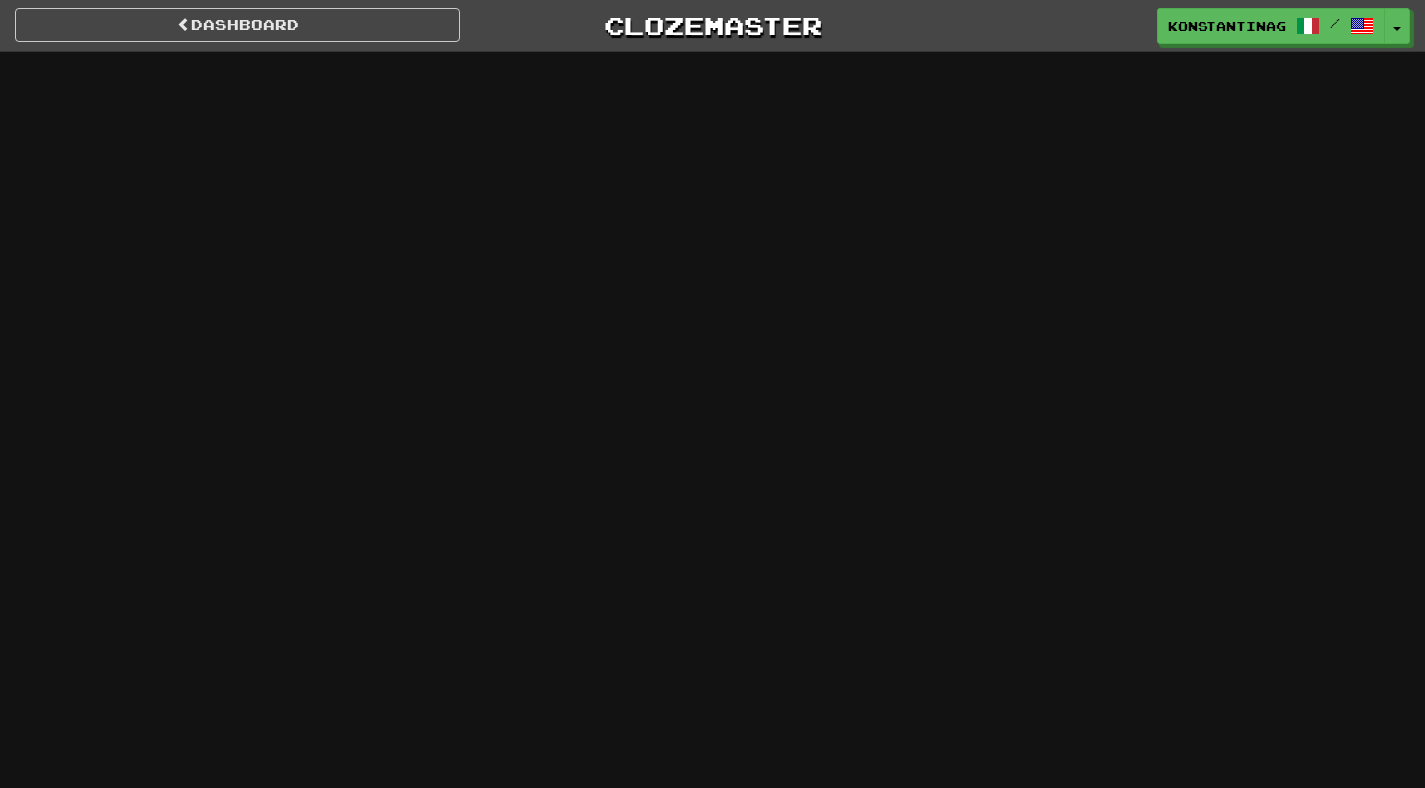 scroll, scrollTop: 0, scrollLeft: 0, axis: both 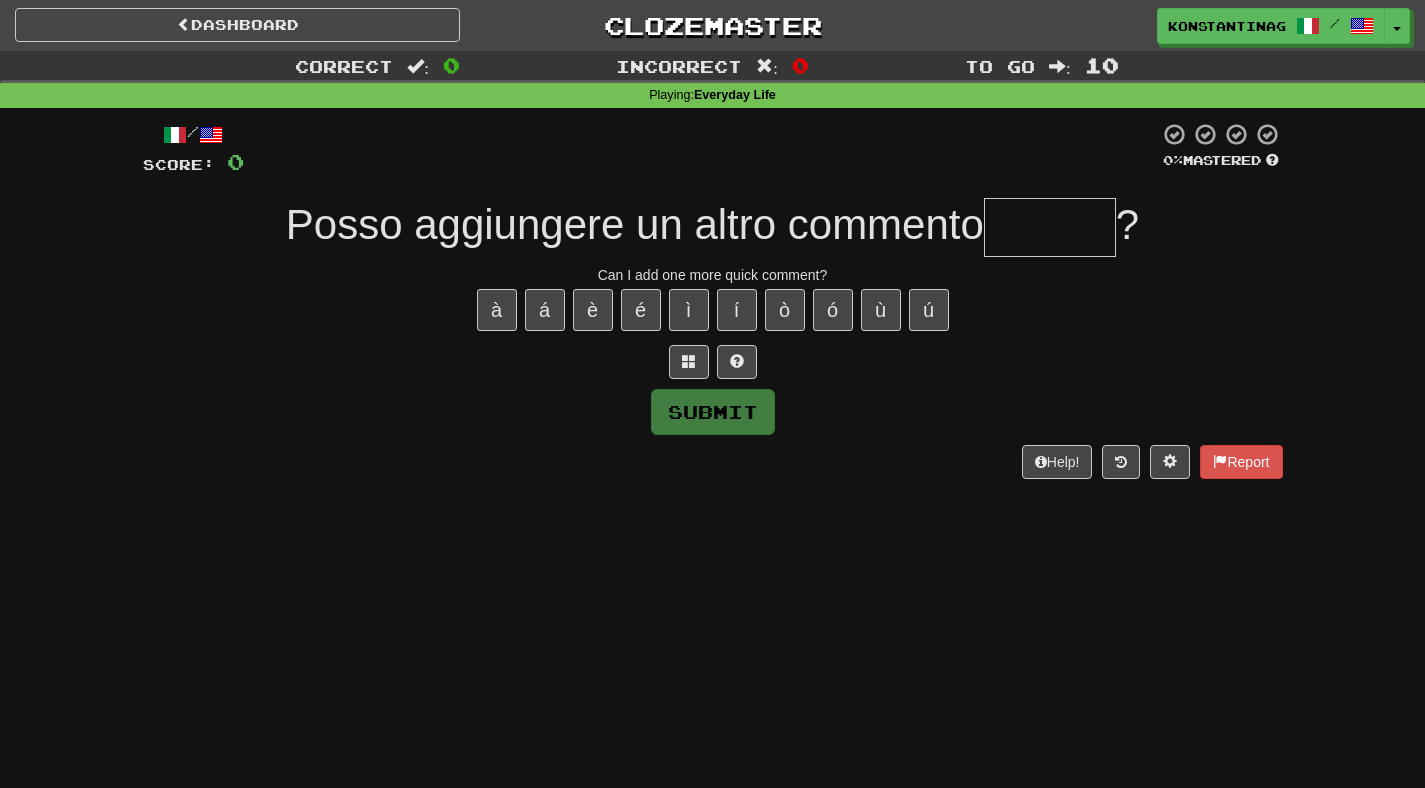 type on "******" 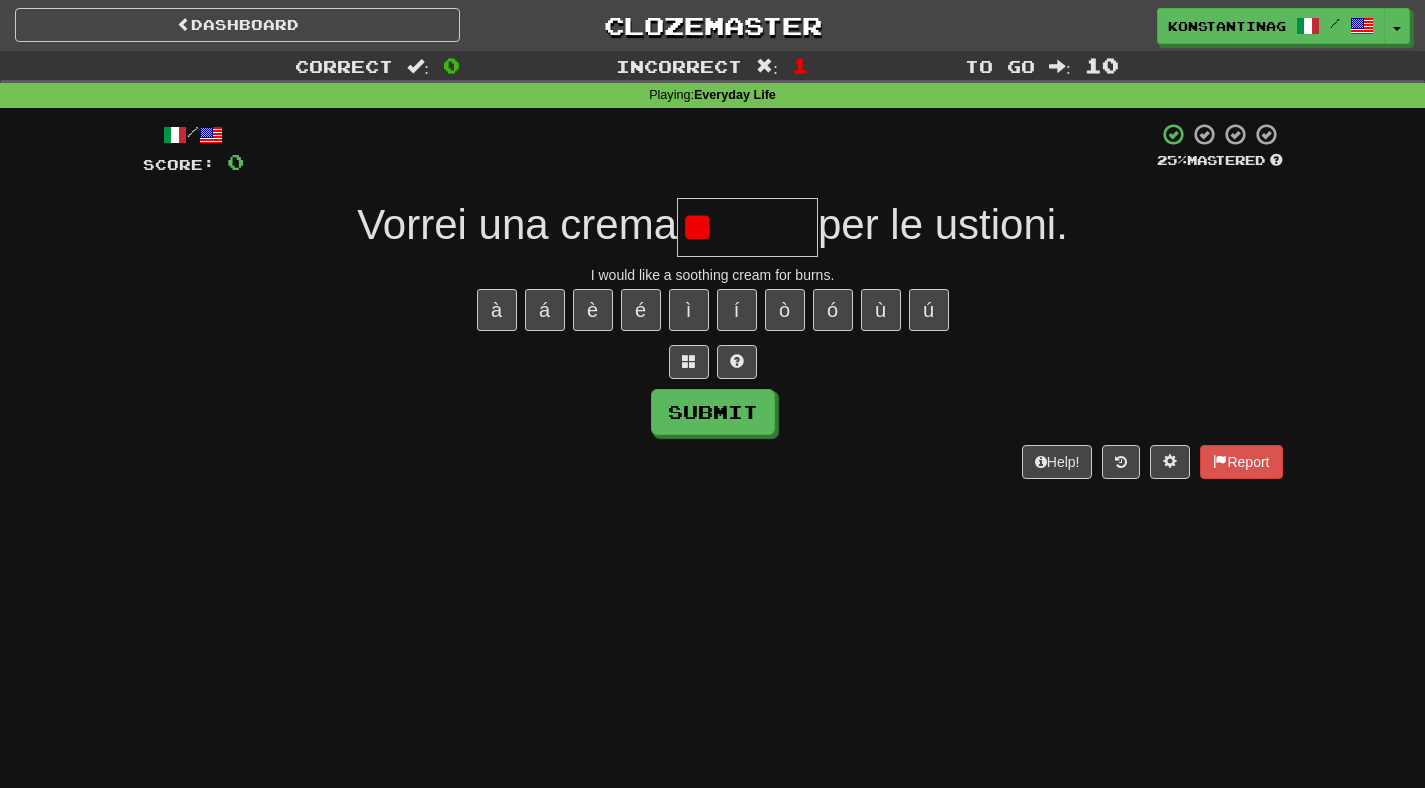 type on "***" 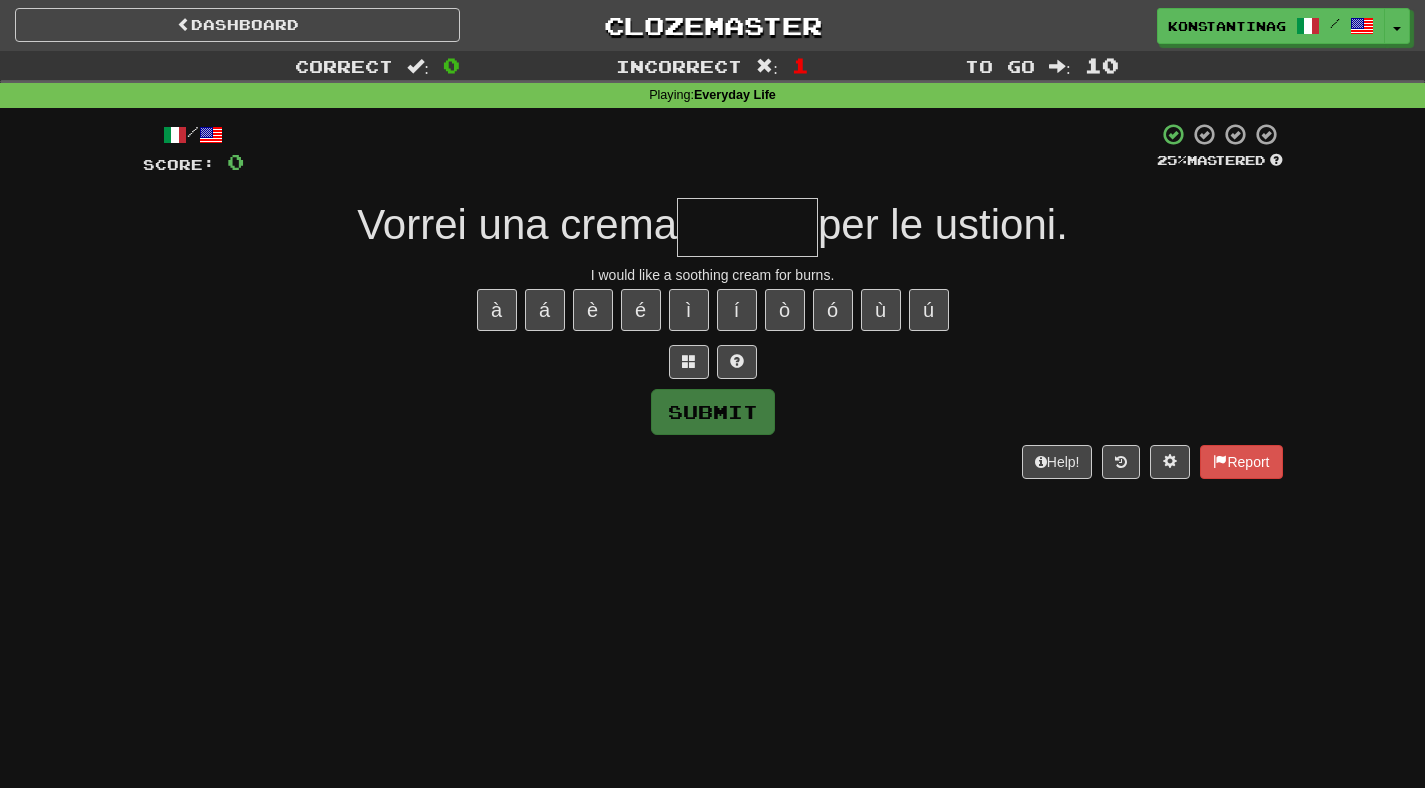 type on "*" 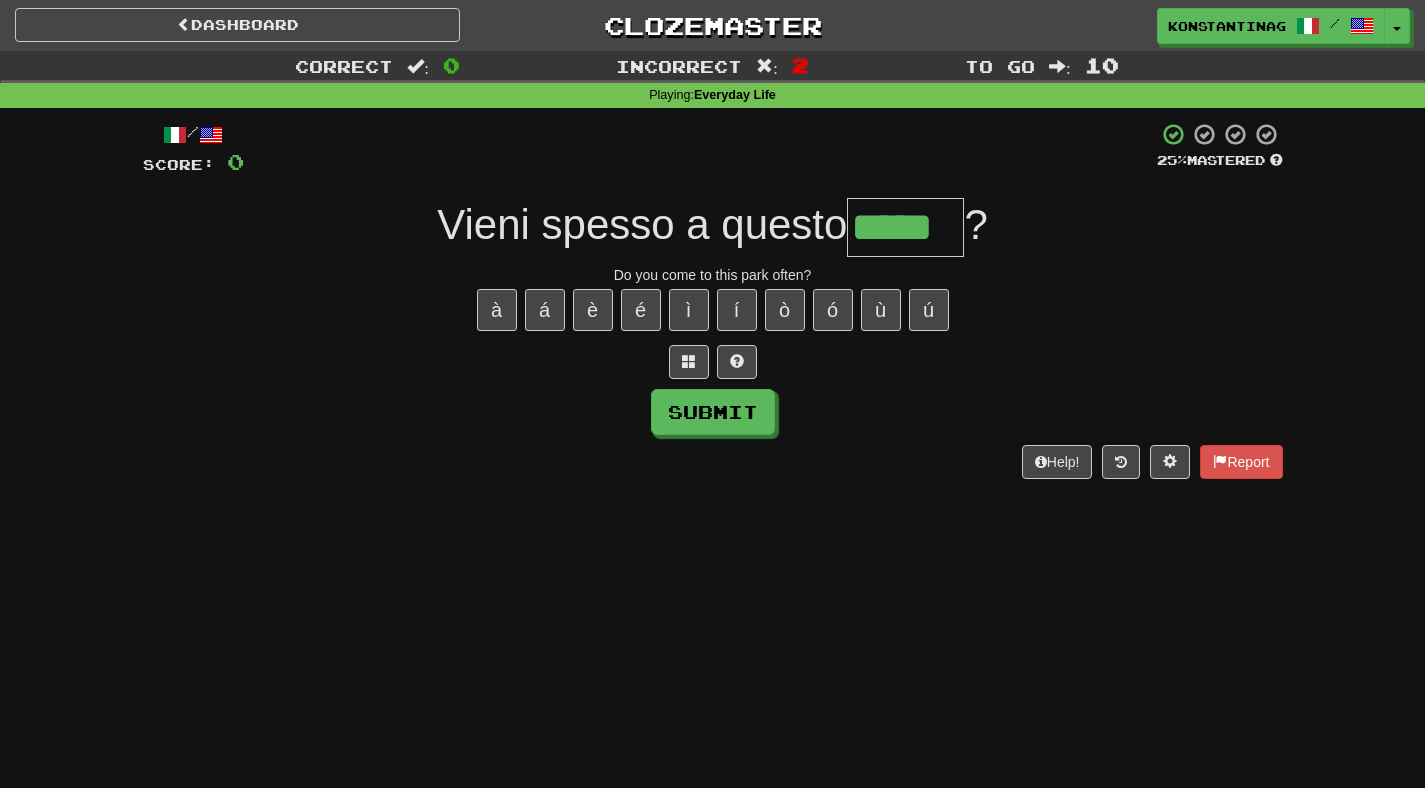 type on "*****" 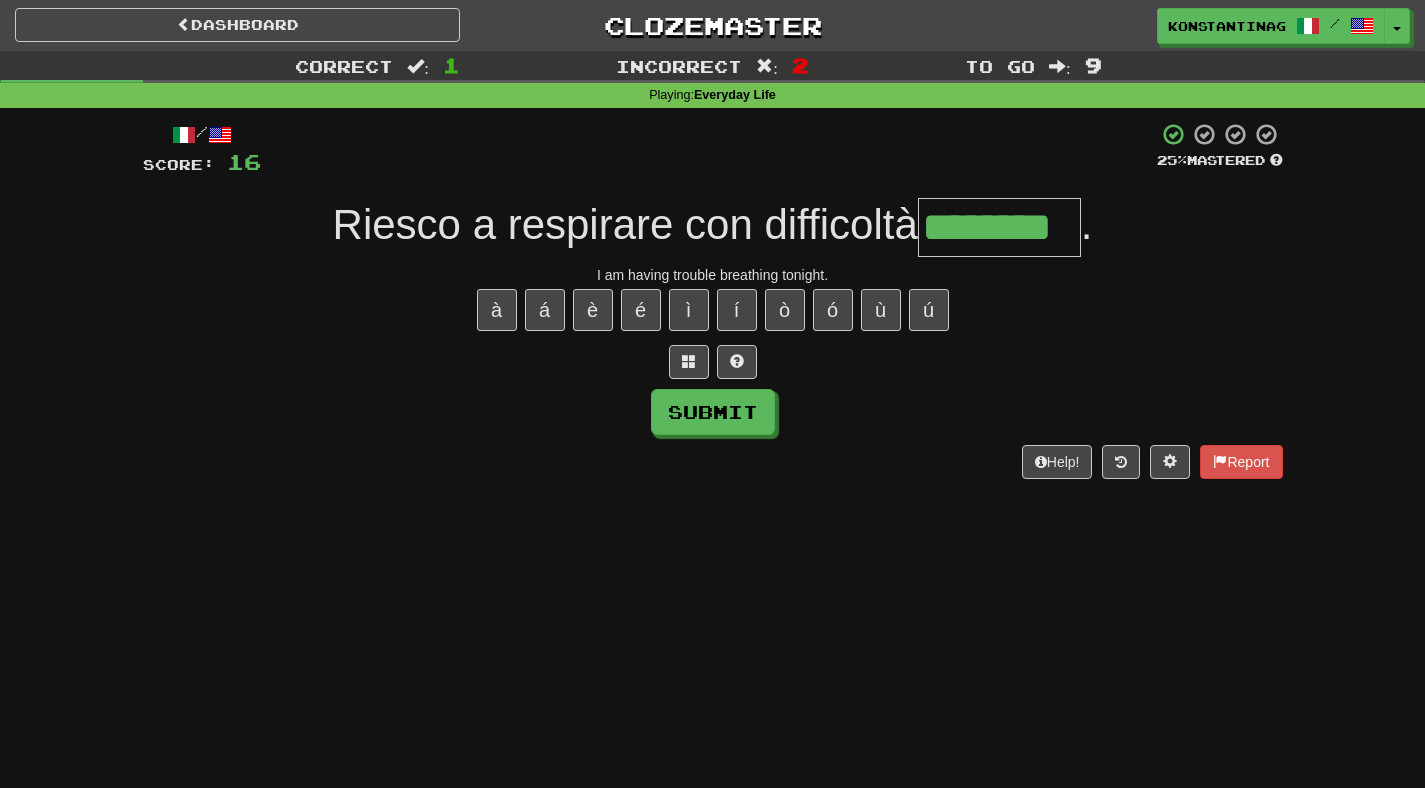 type on "********" 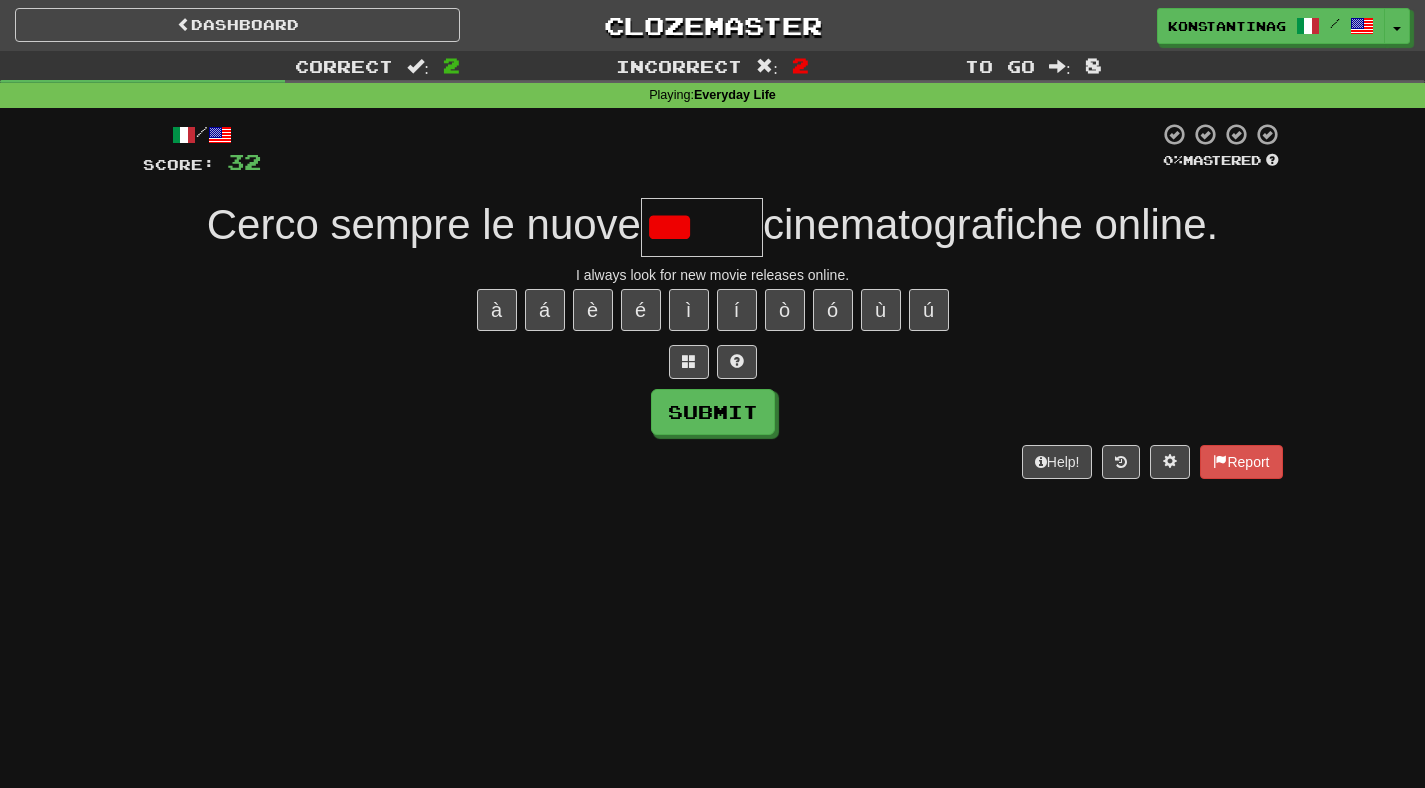 type on "******" 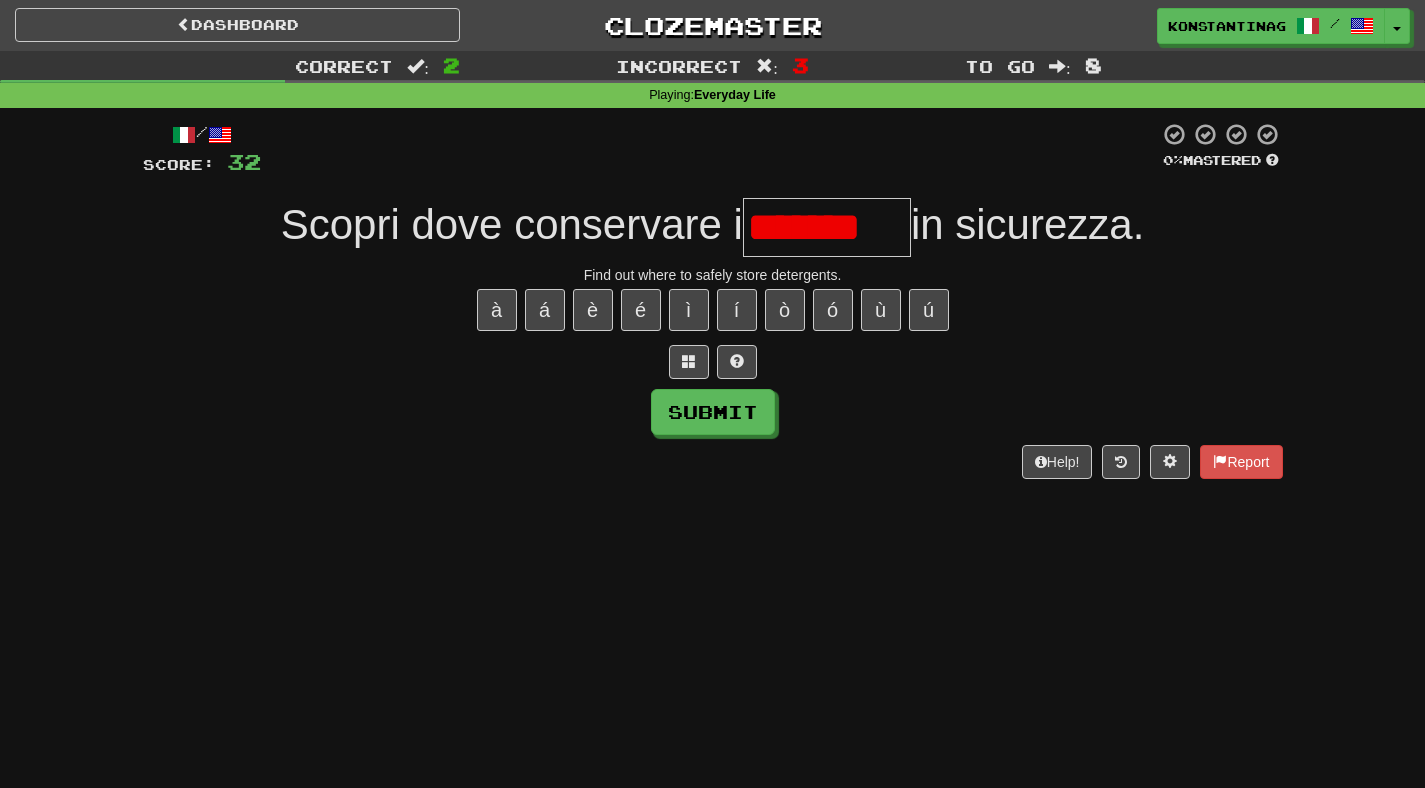 scroll, scrollTop: 0, scrollLeft: 0, axis: both 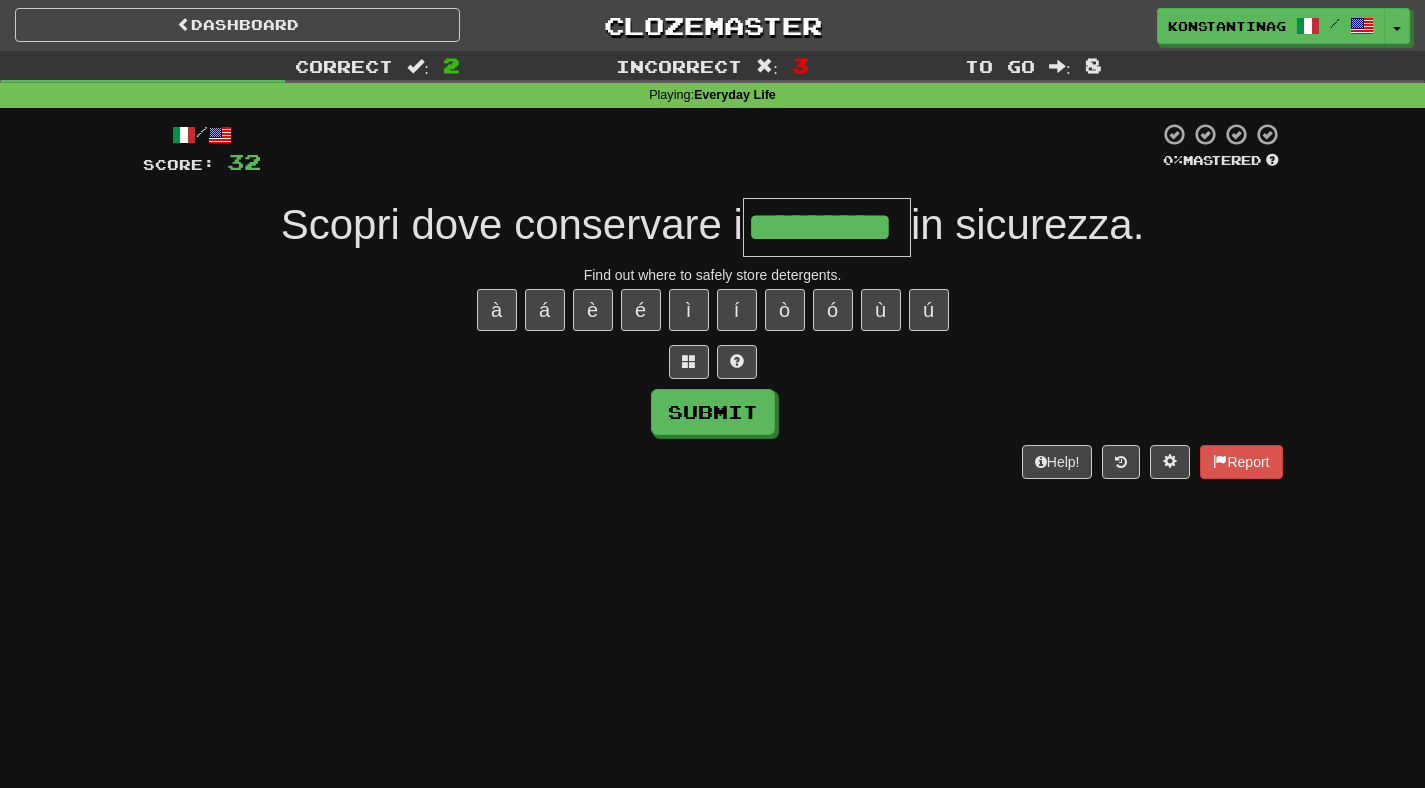 type on "*********" 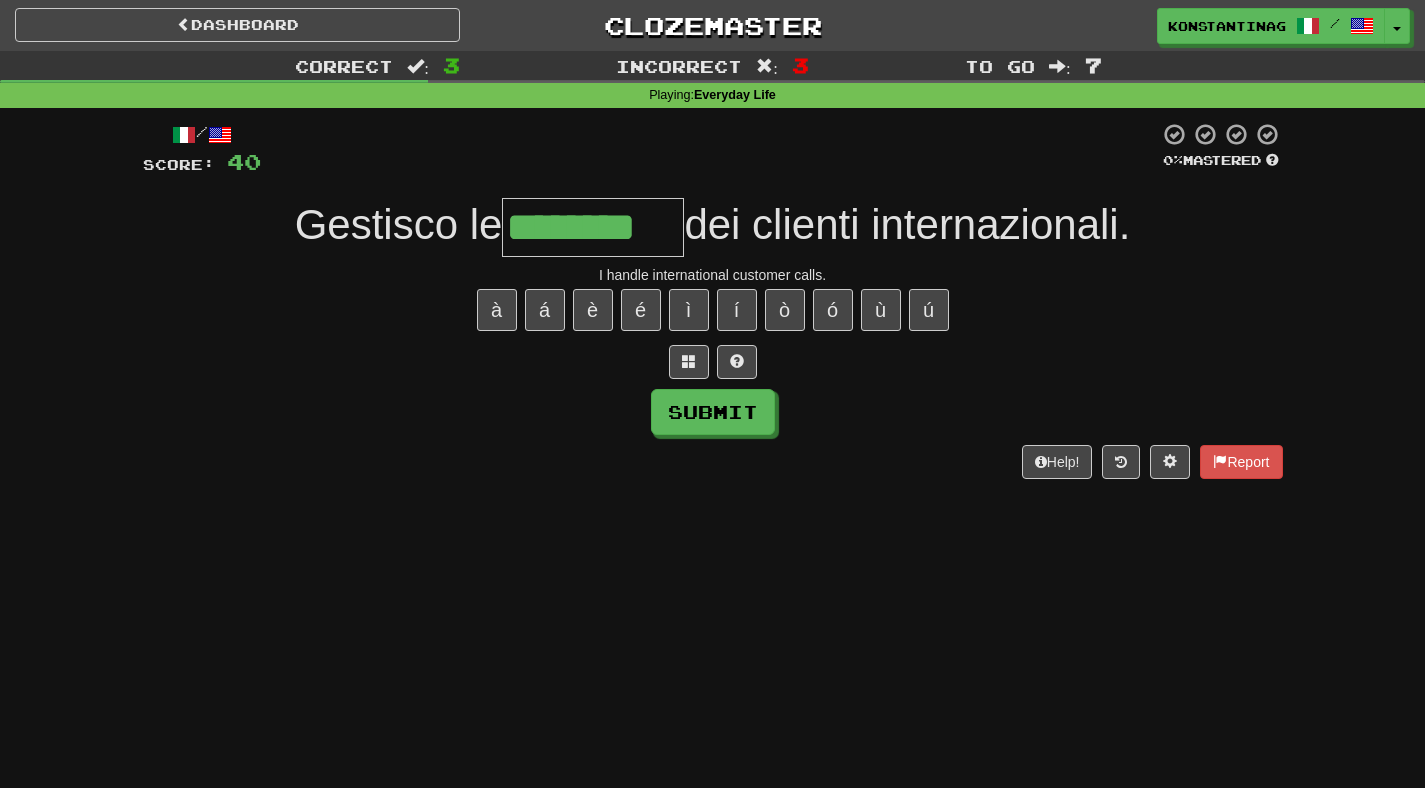 type on "********" 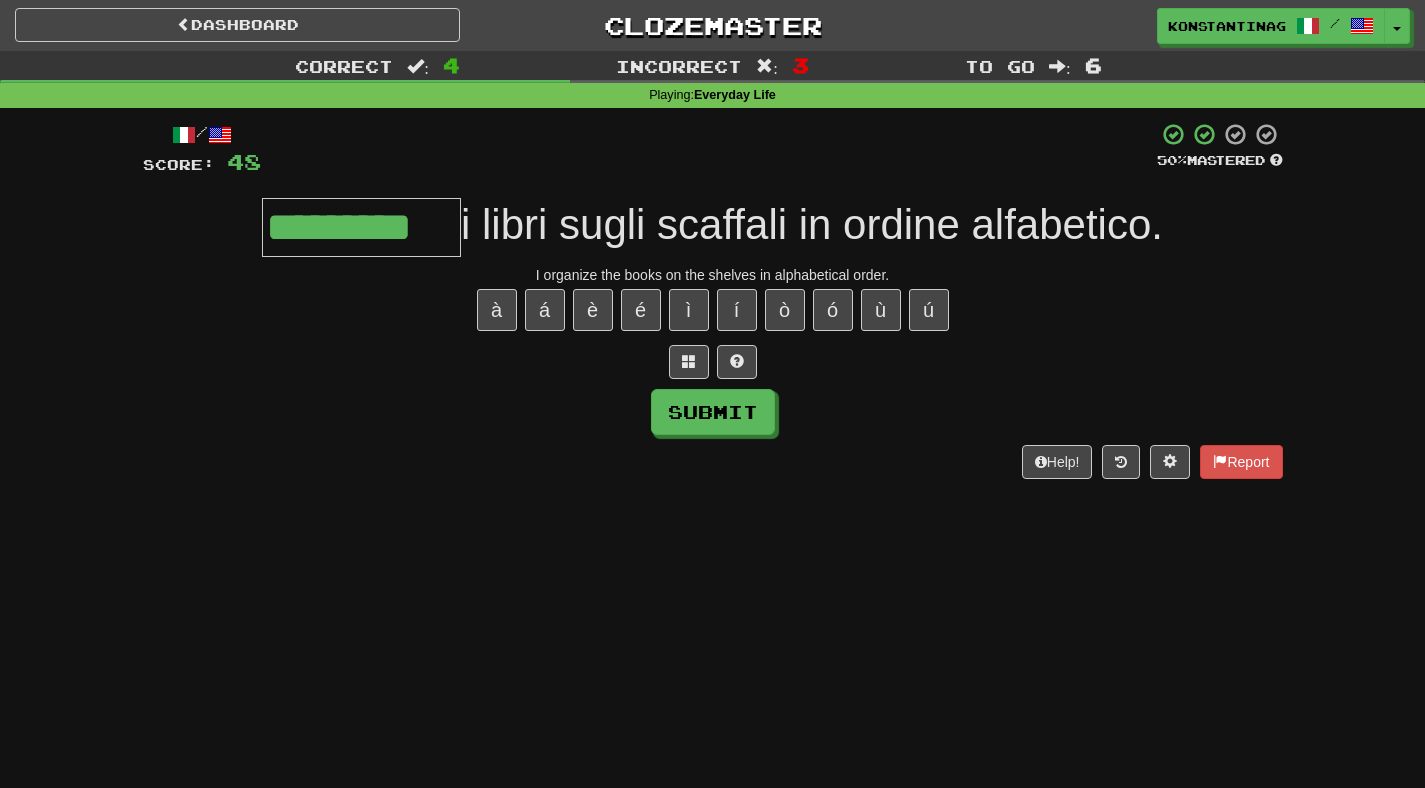 type on "*********" 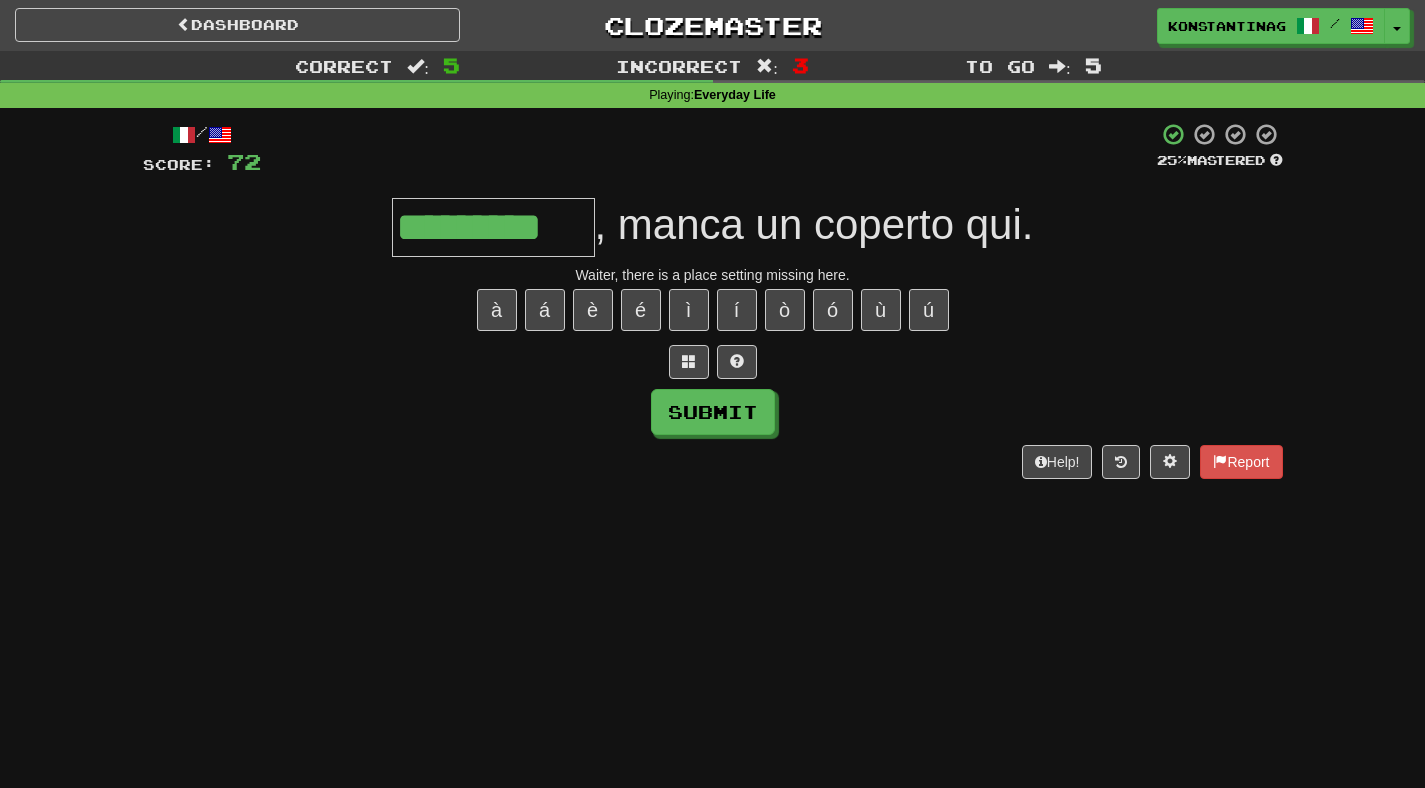 type on "*********" 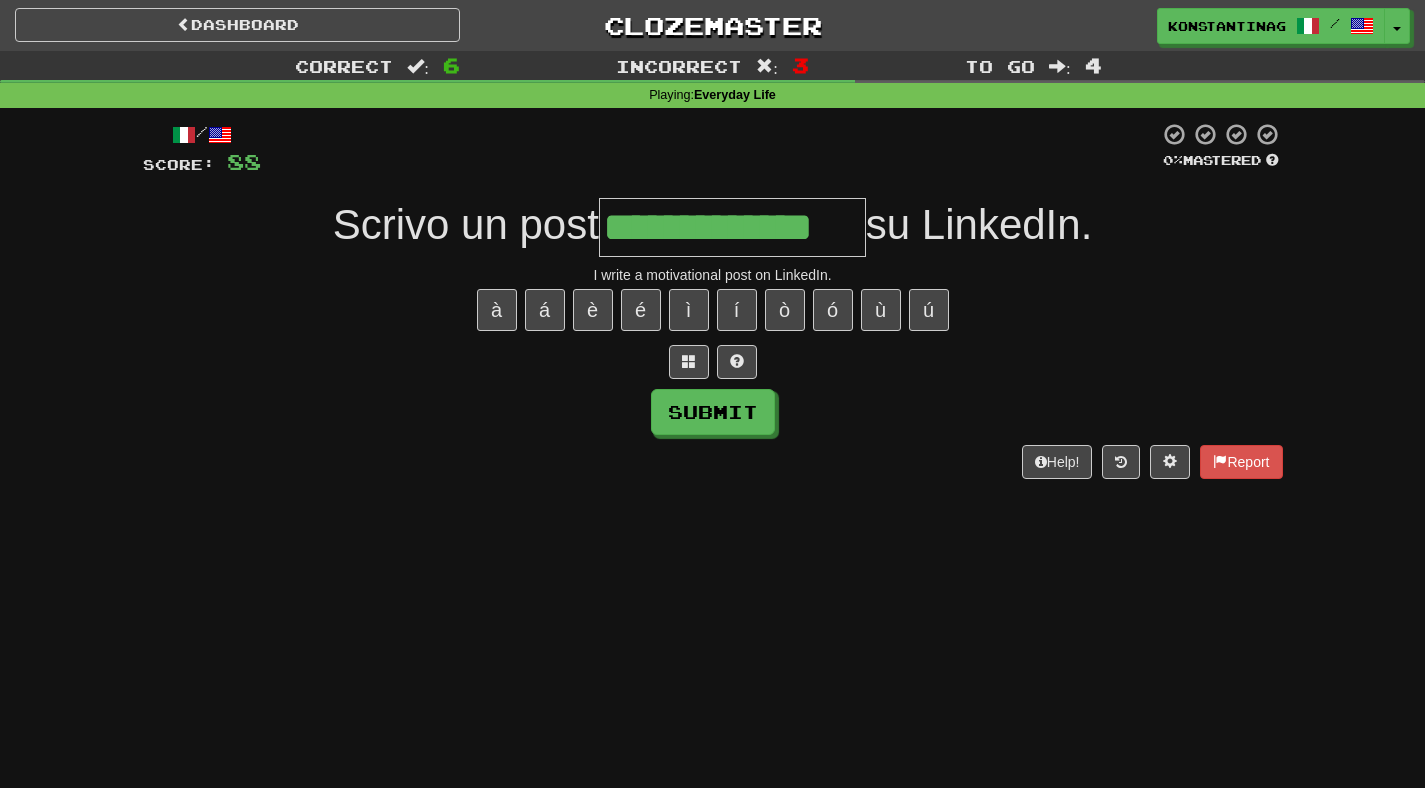 type on "**********" 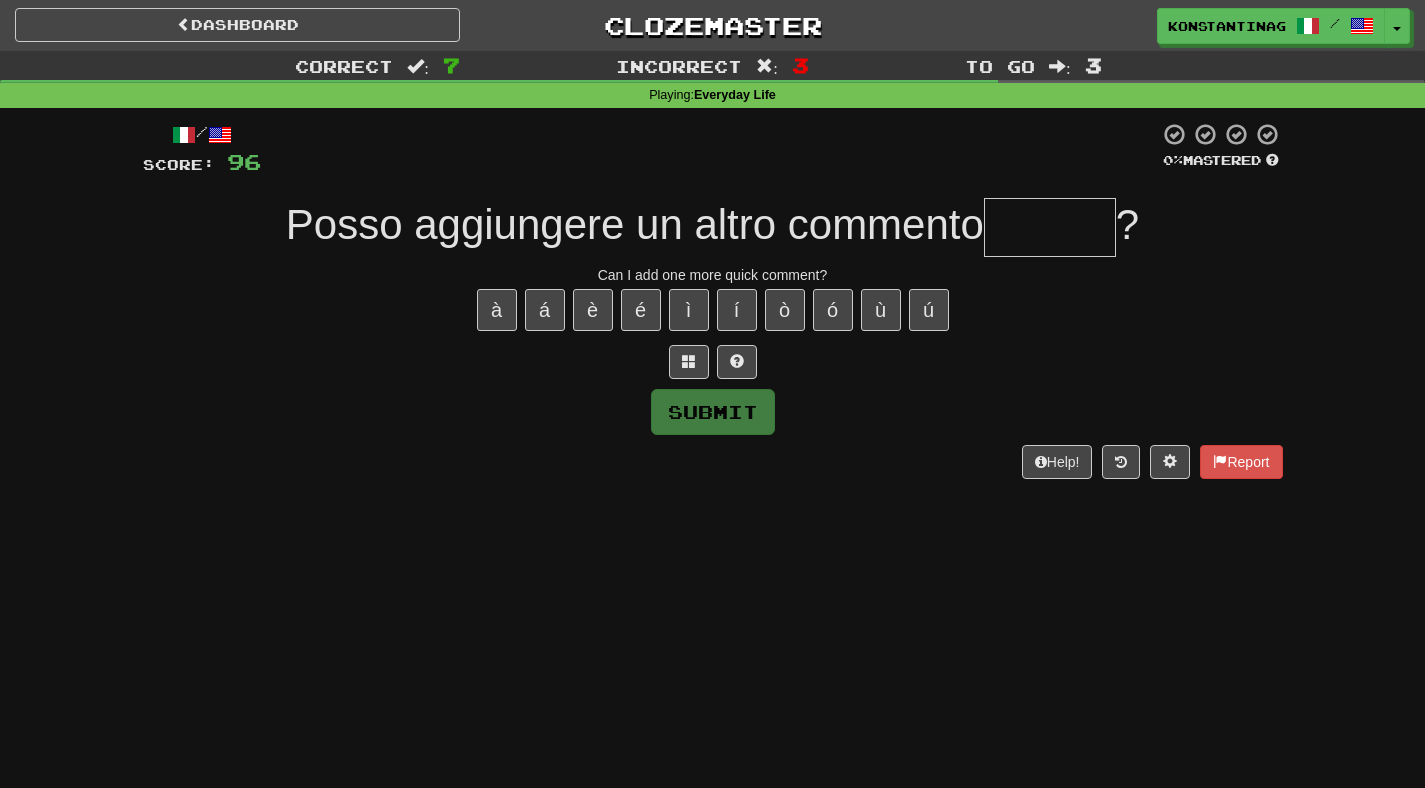 type on "*" 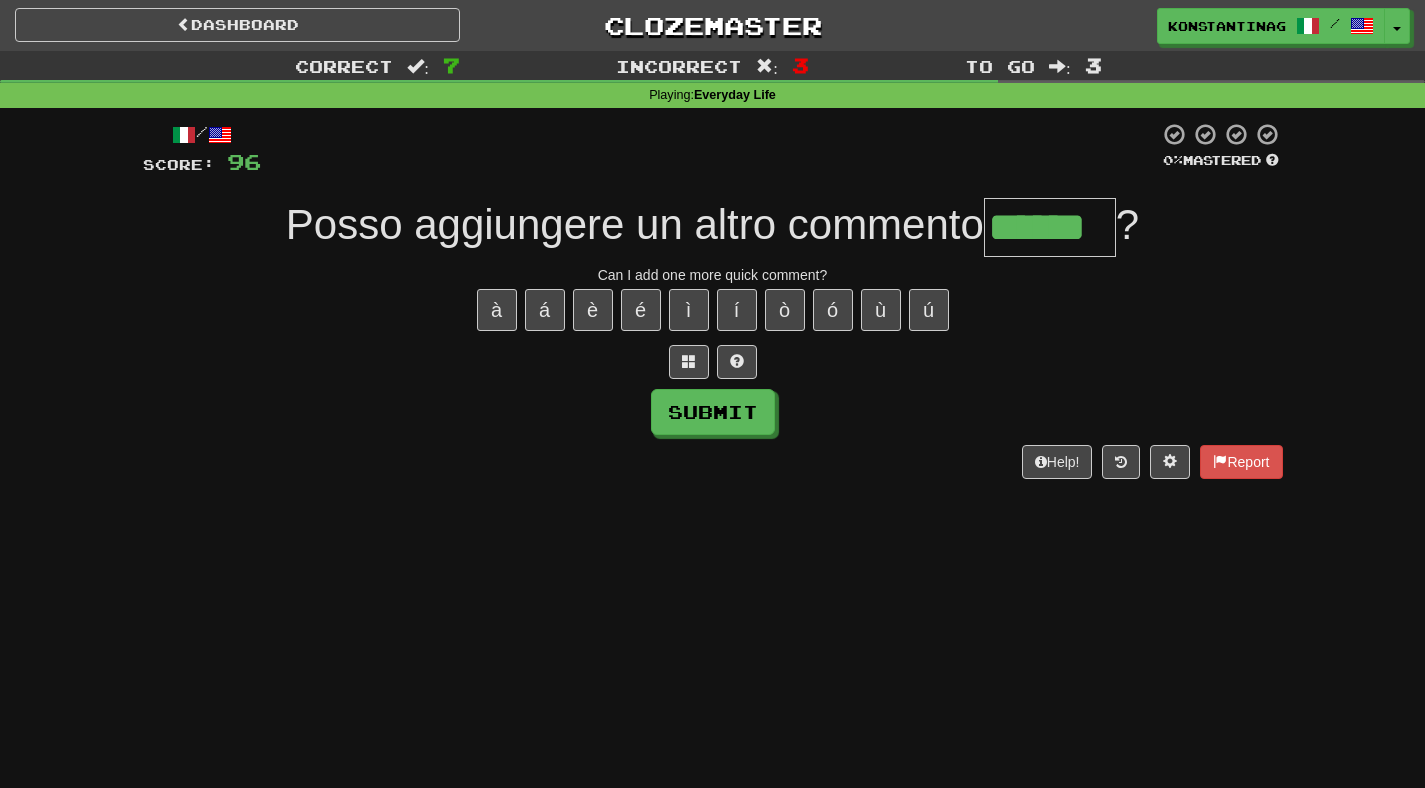 type on "******" 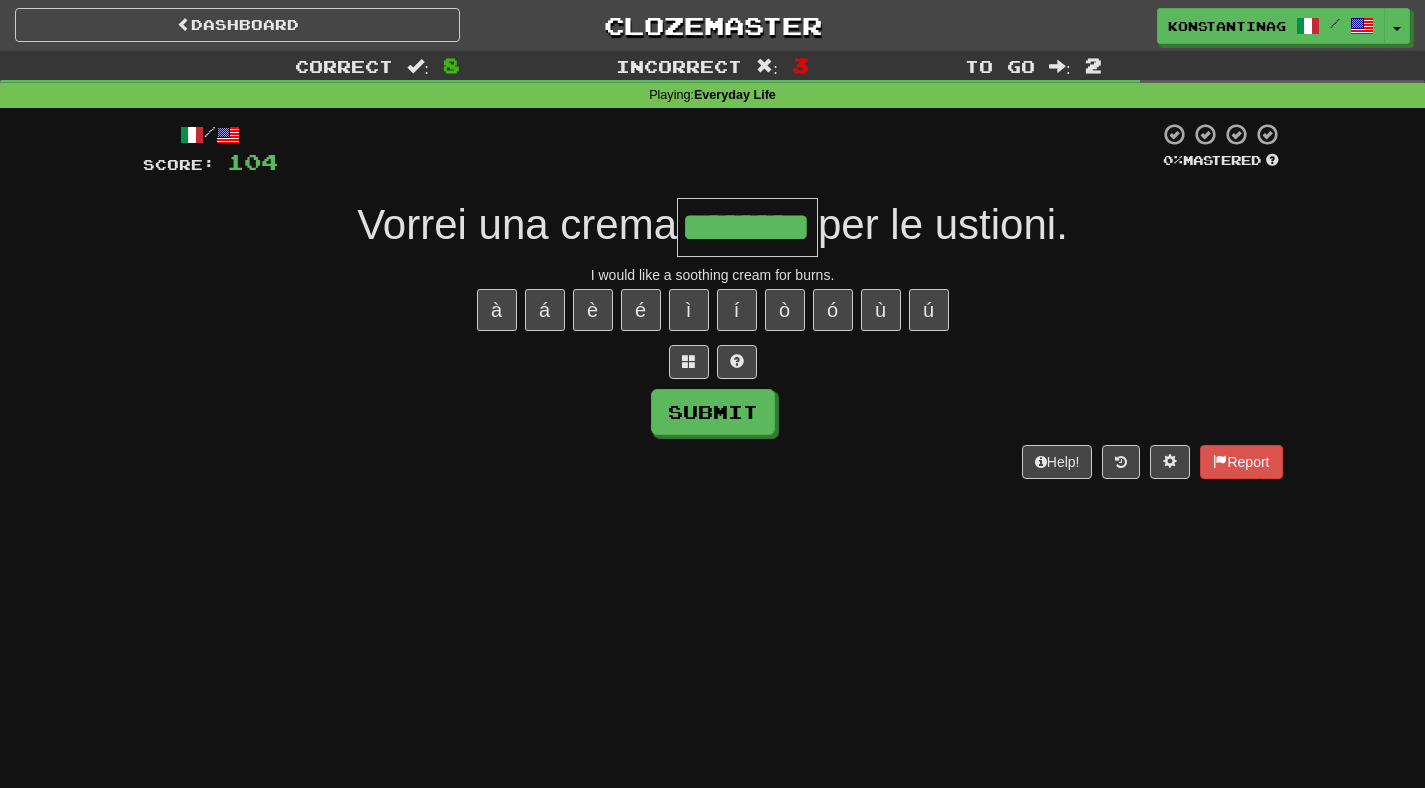 type on "********" 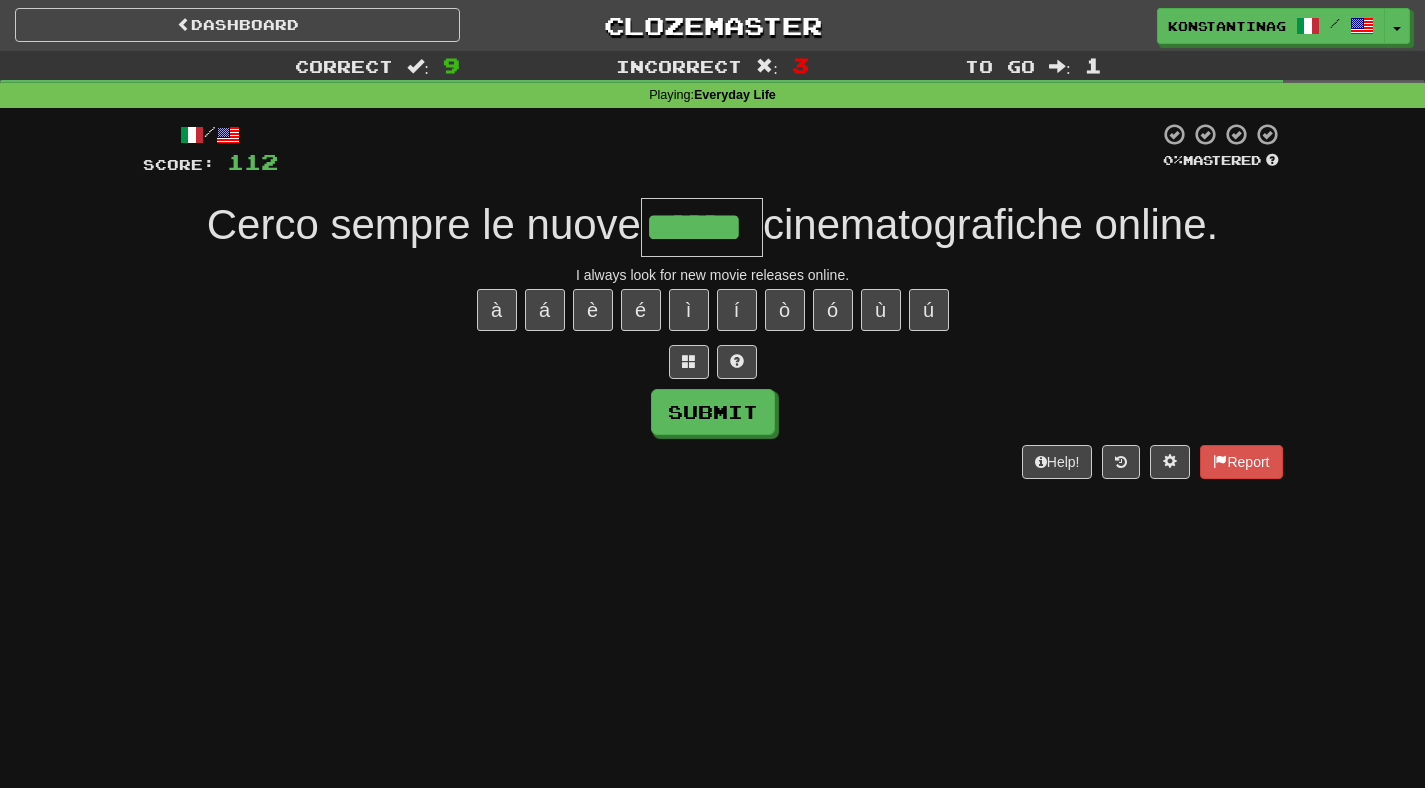 type on "******" 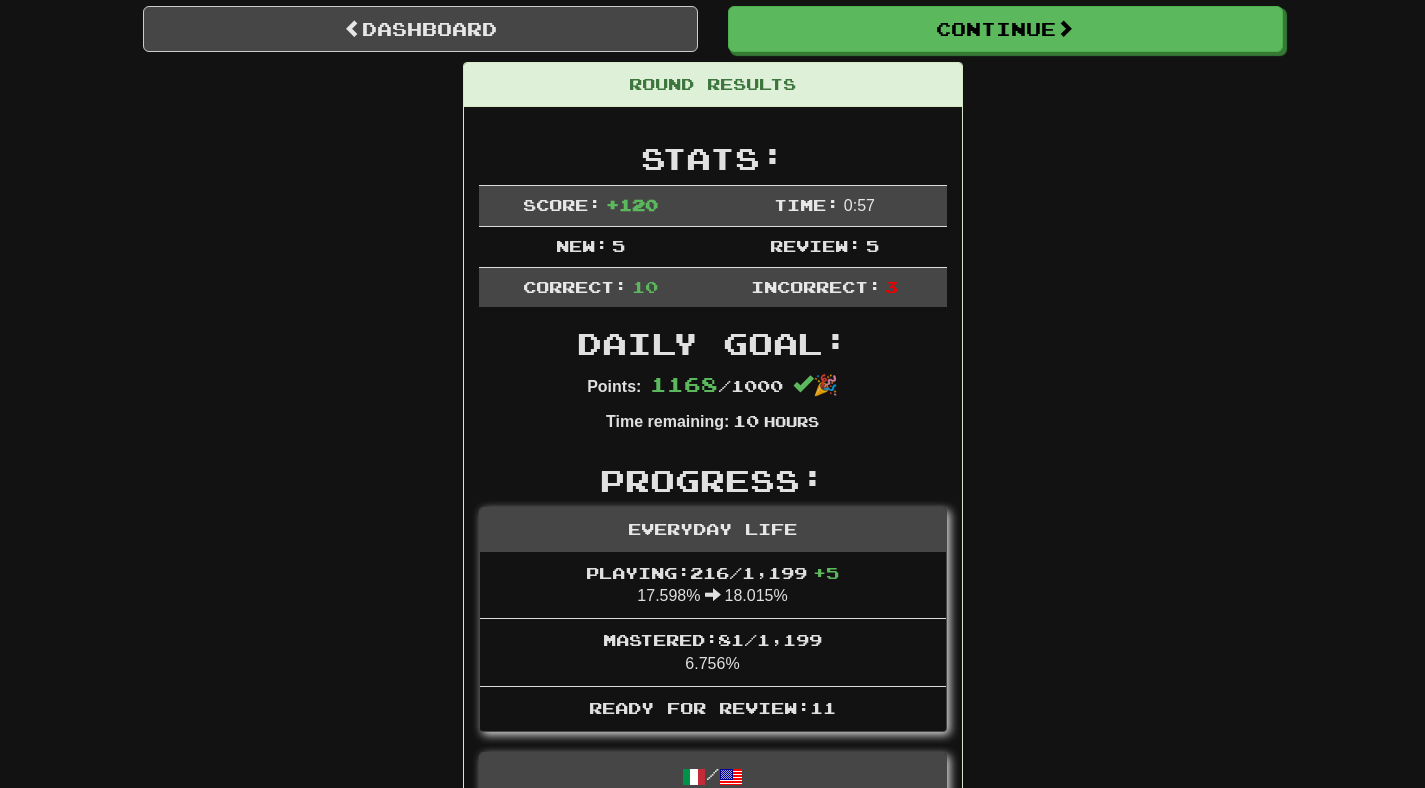 scroll, scrollTop: 0, scrollLeft: 0, axis: both 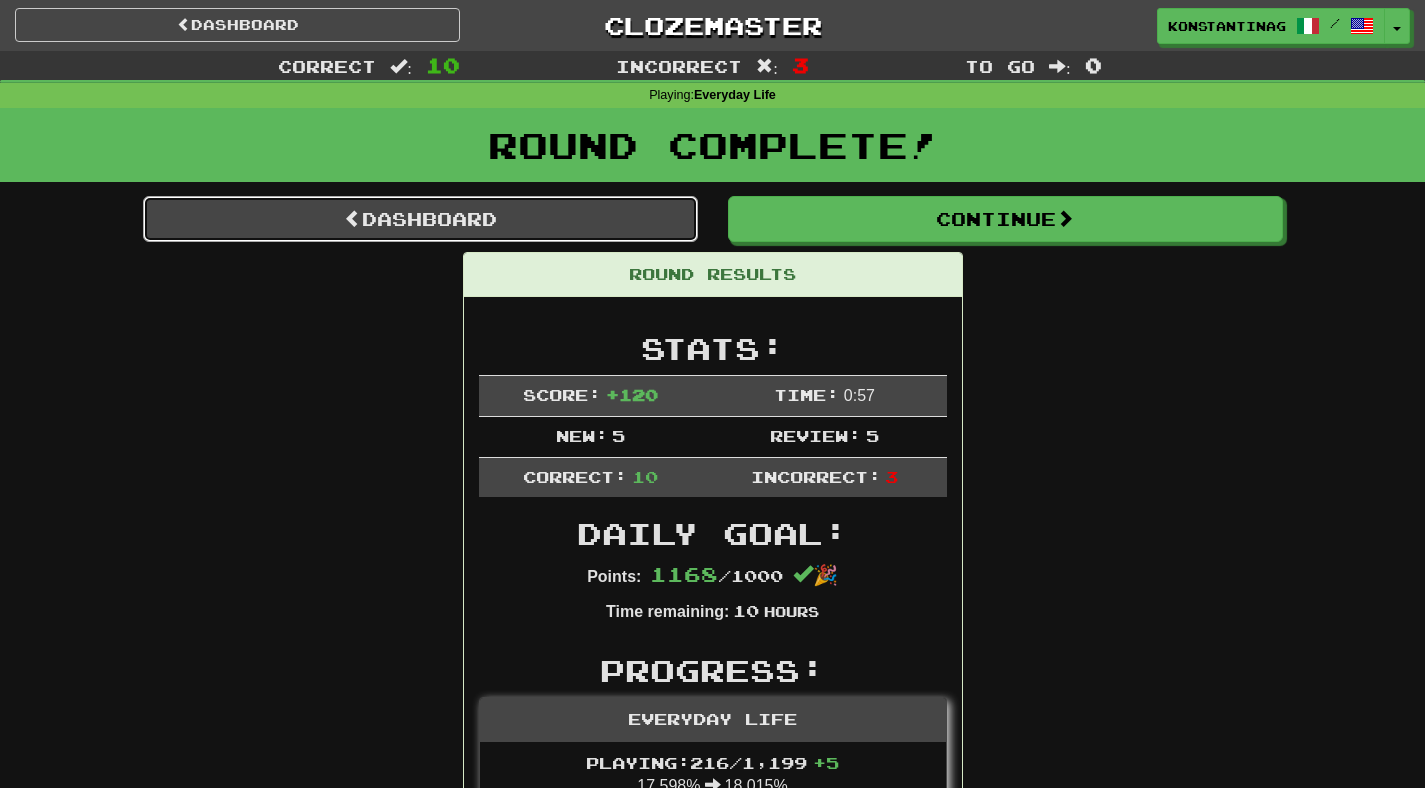 click at bounding box center [353, 218] 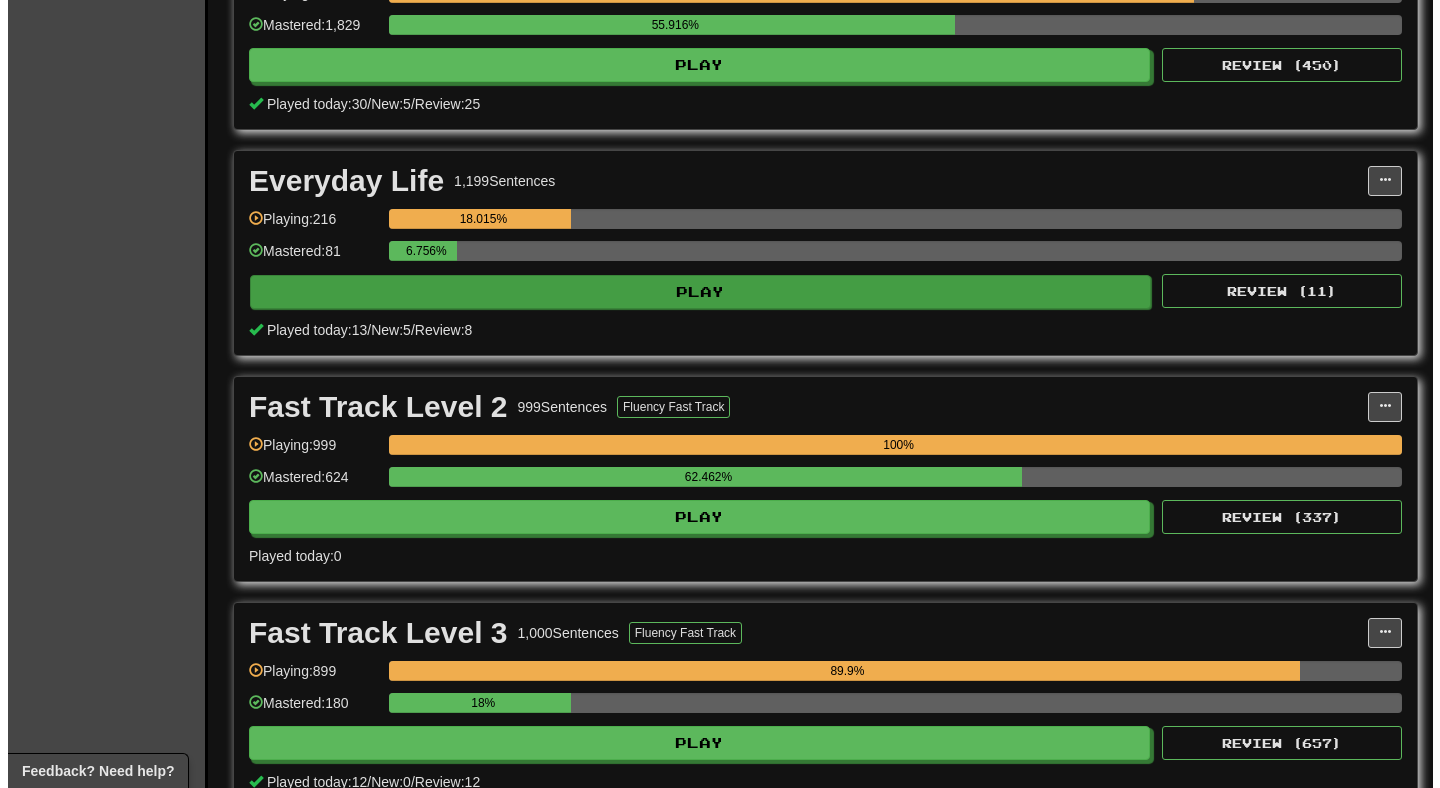 scroll, scrollTop: 423, scrollLeft: 0, axis: vertical 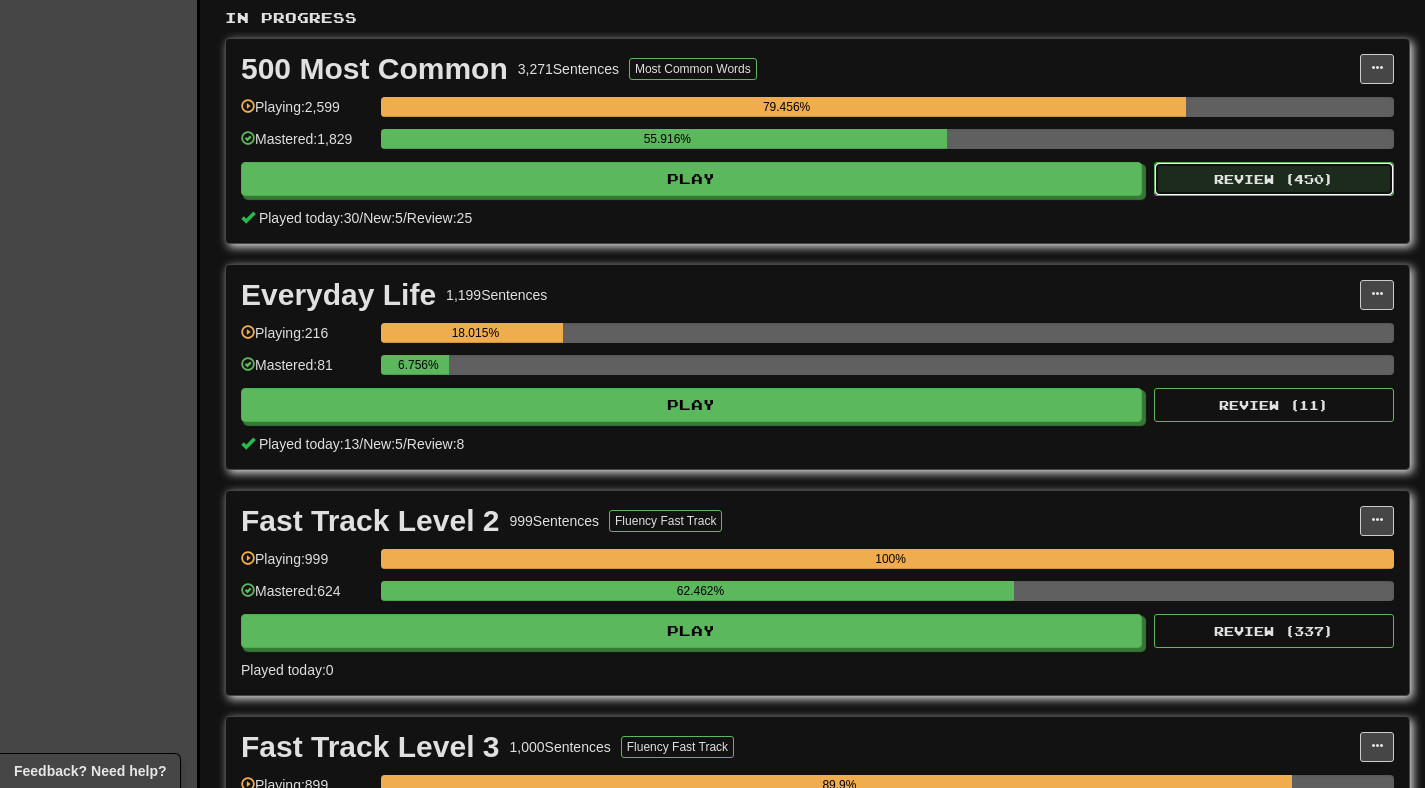 click on "Review ( 450 )" at bounding box center (1274, 179) 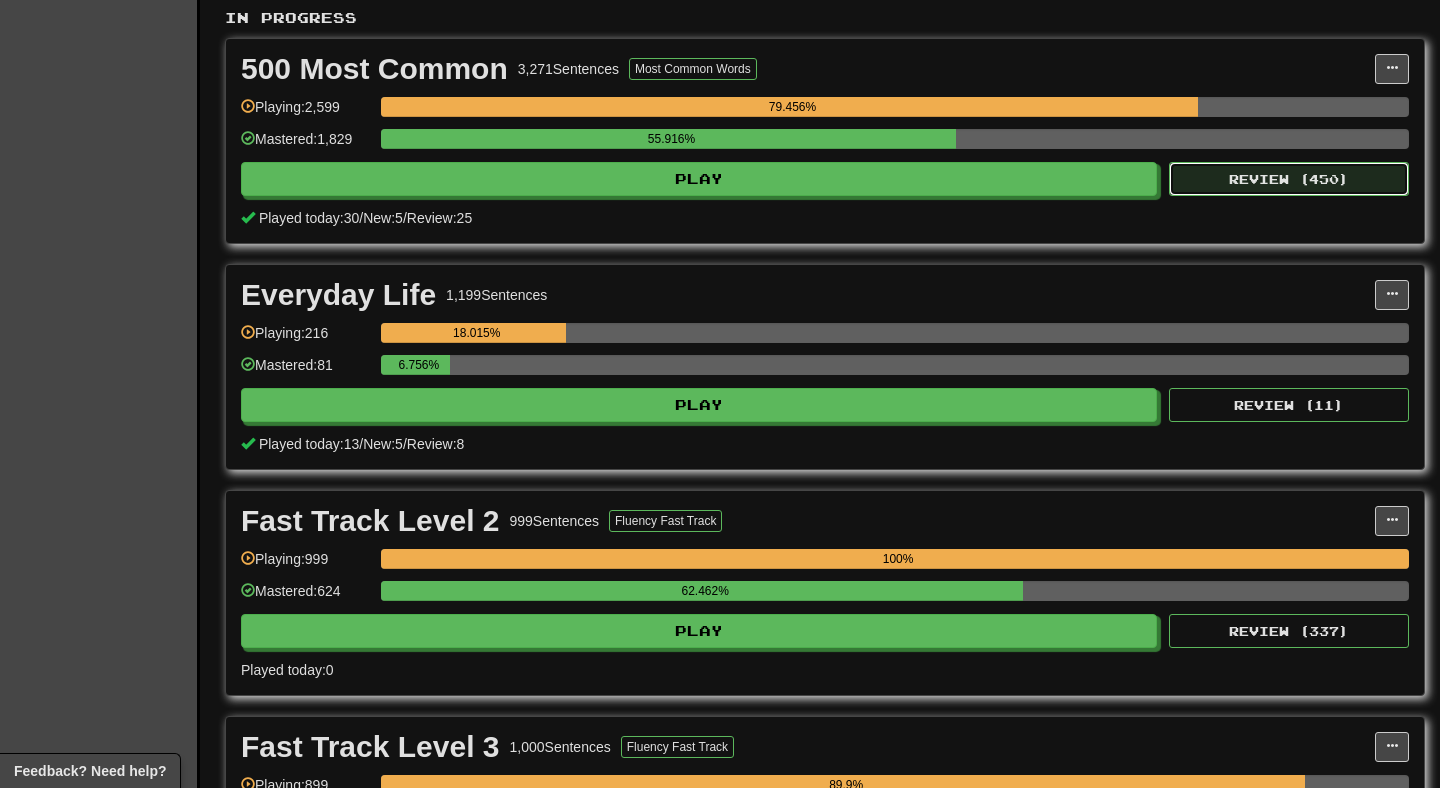 select on "**" 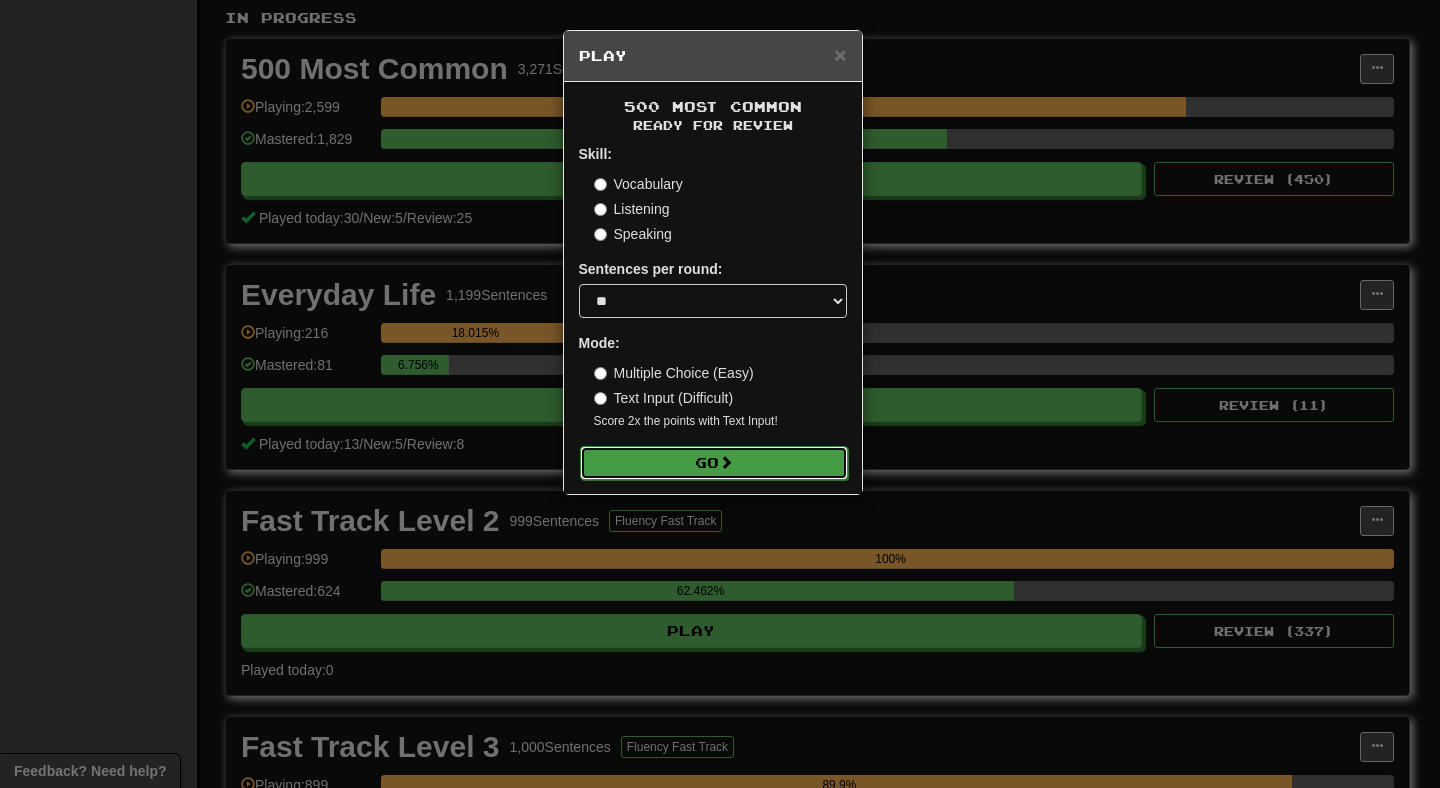 click on "Go" at bounding box center [714, 463] 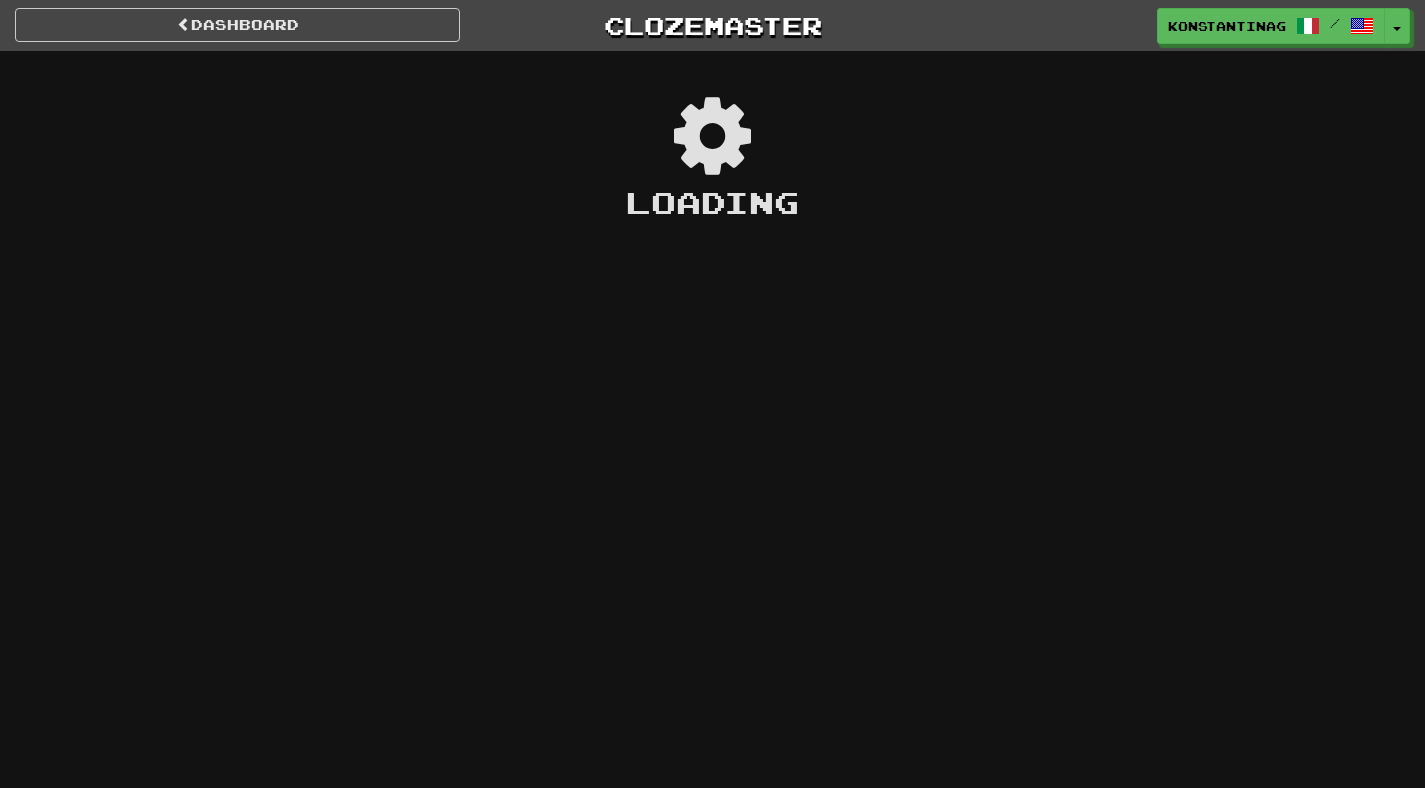 scroll, scrollTop: 0, scrollLeft: 0, axis: both 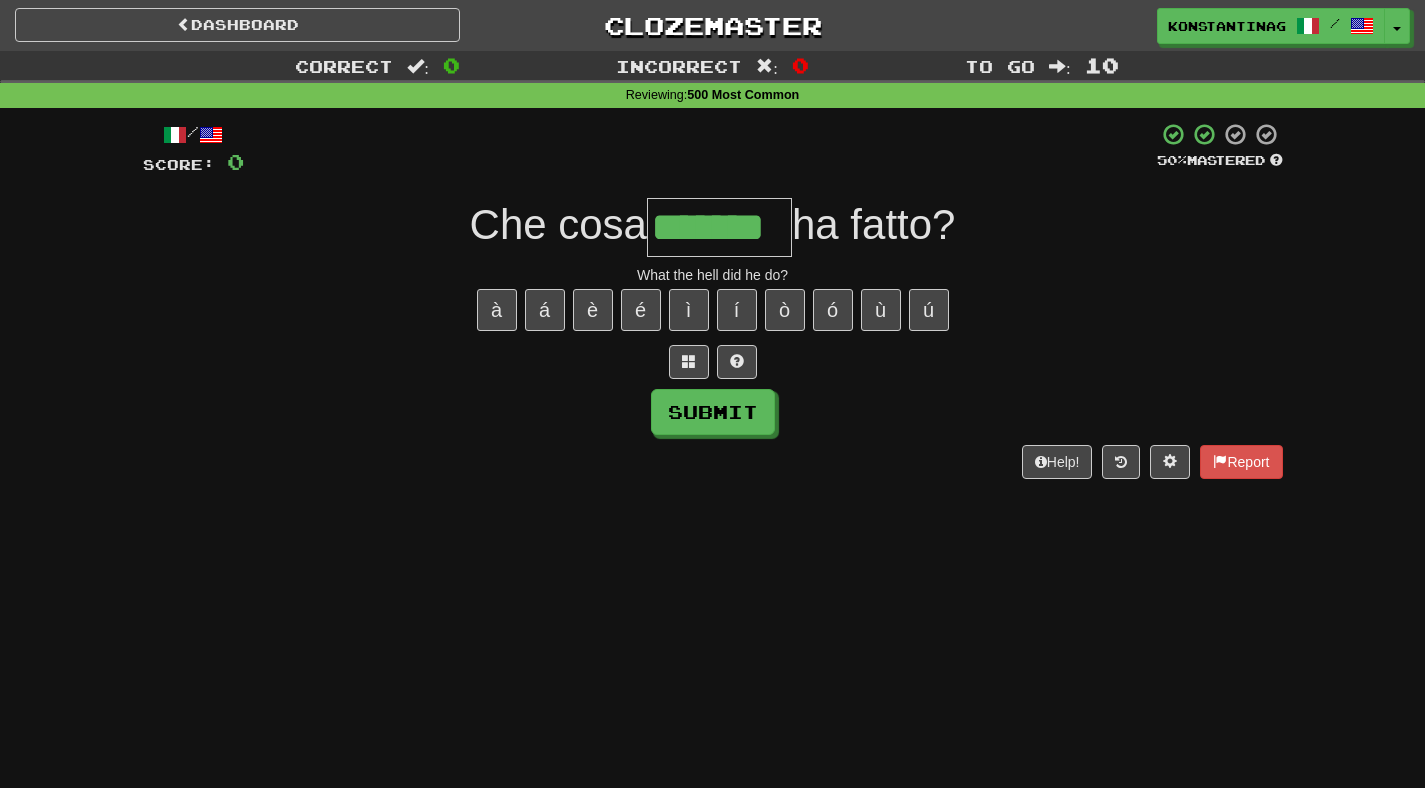 type on "*******" 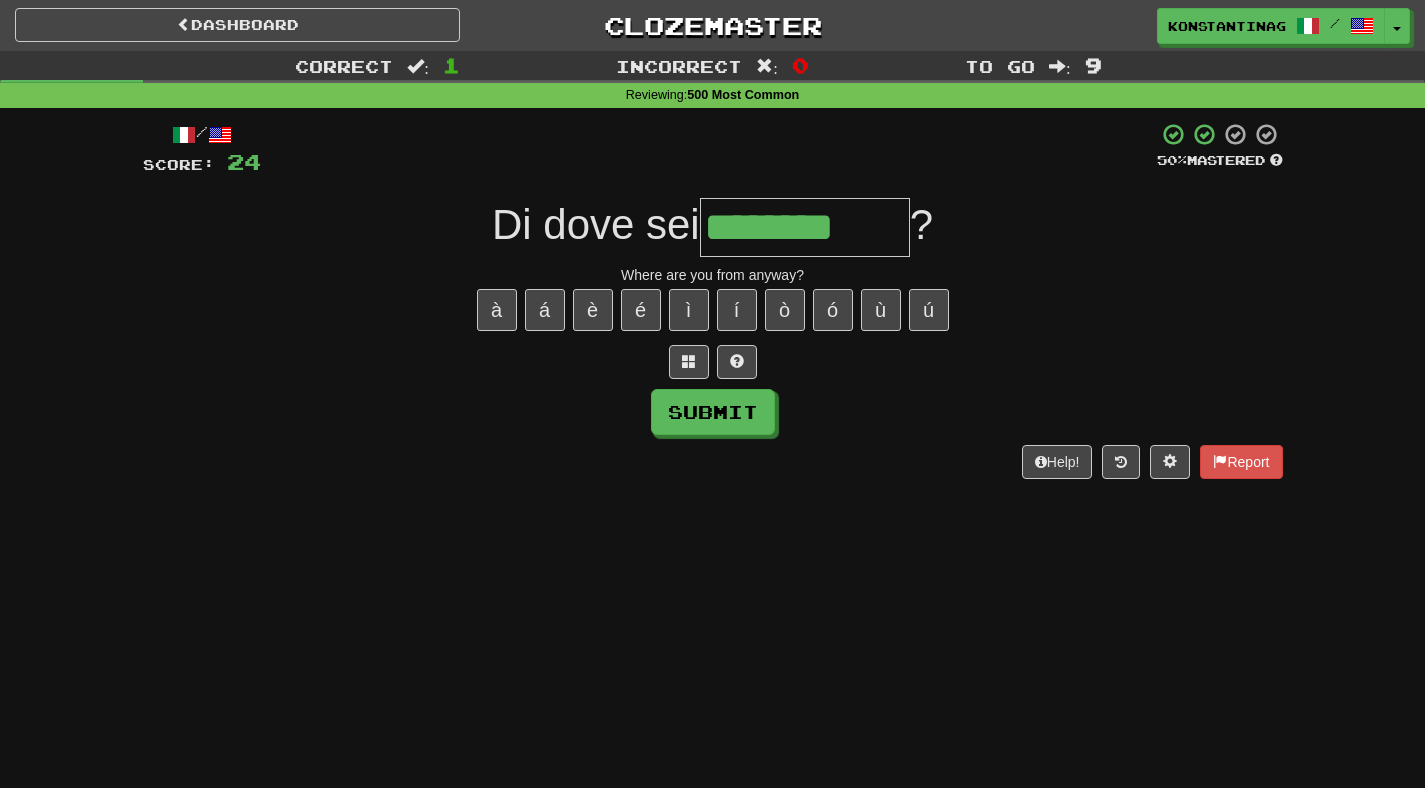 type on "********" 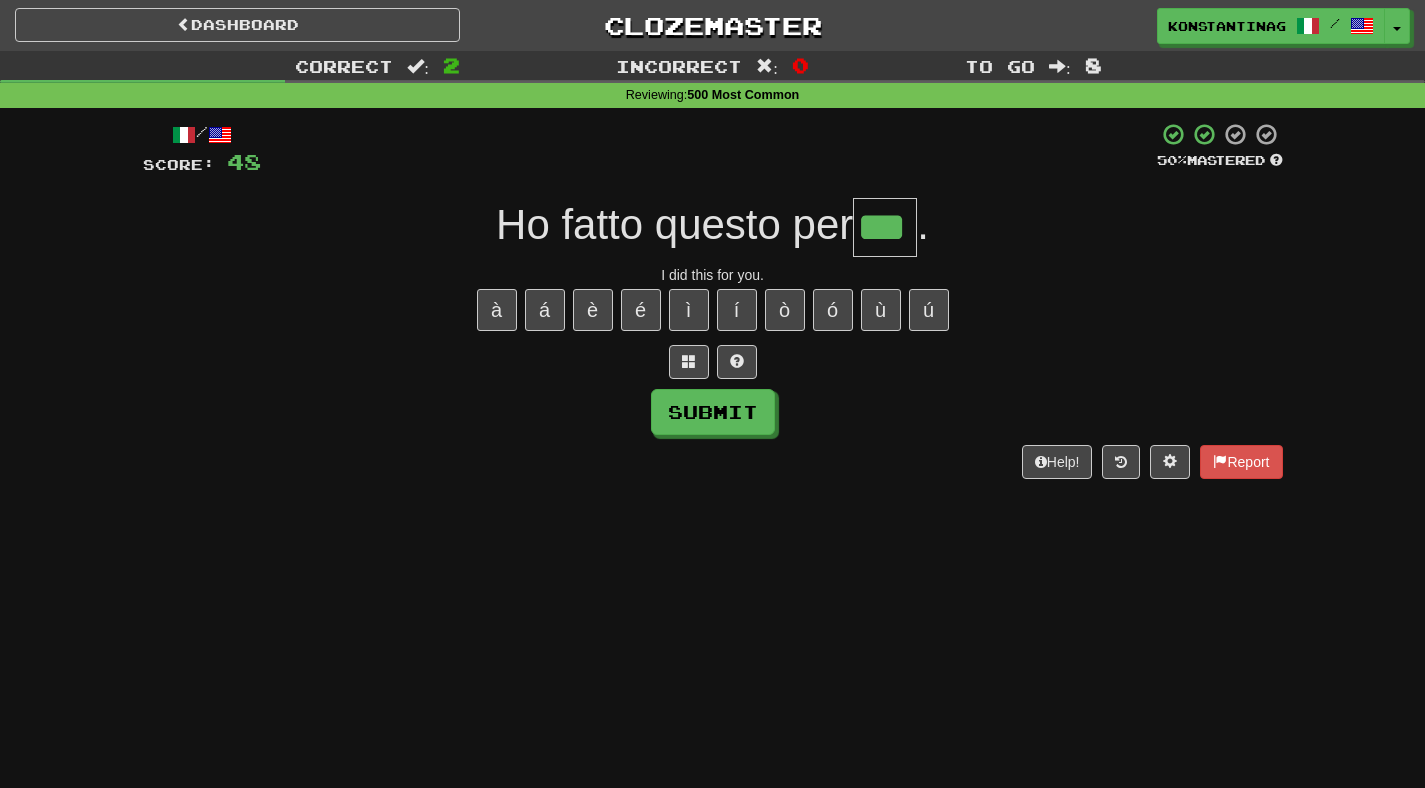 type on "***" 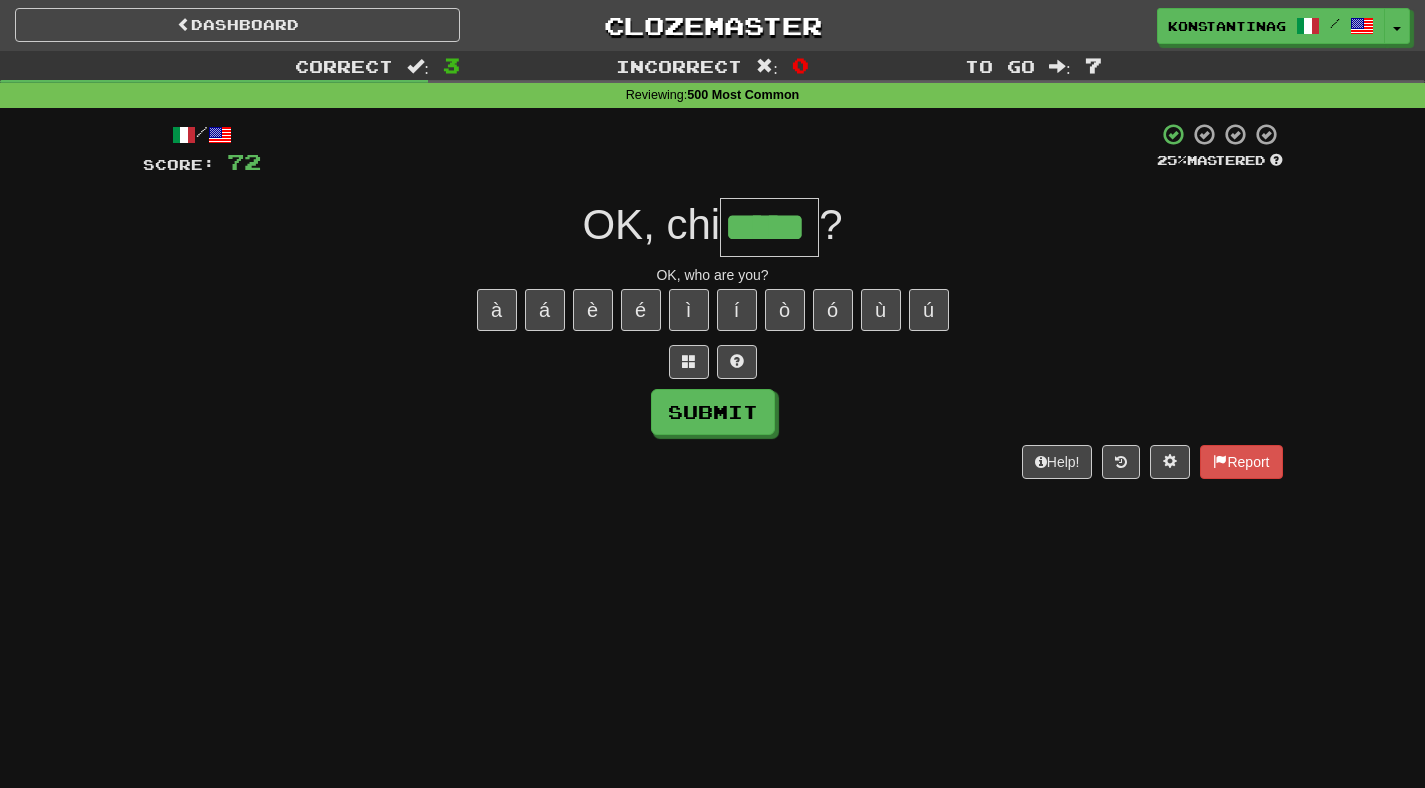 type on "*****" 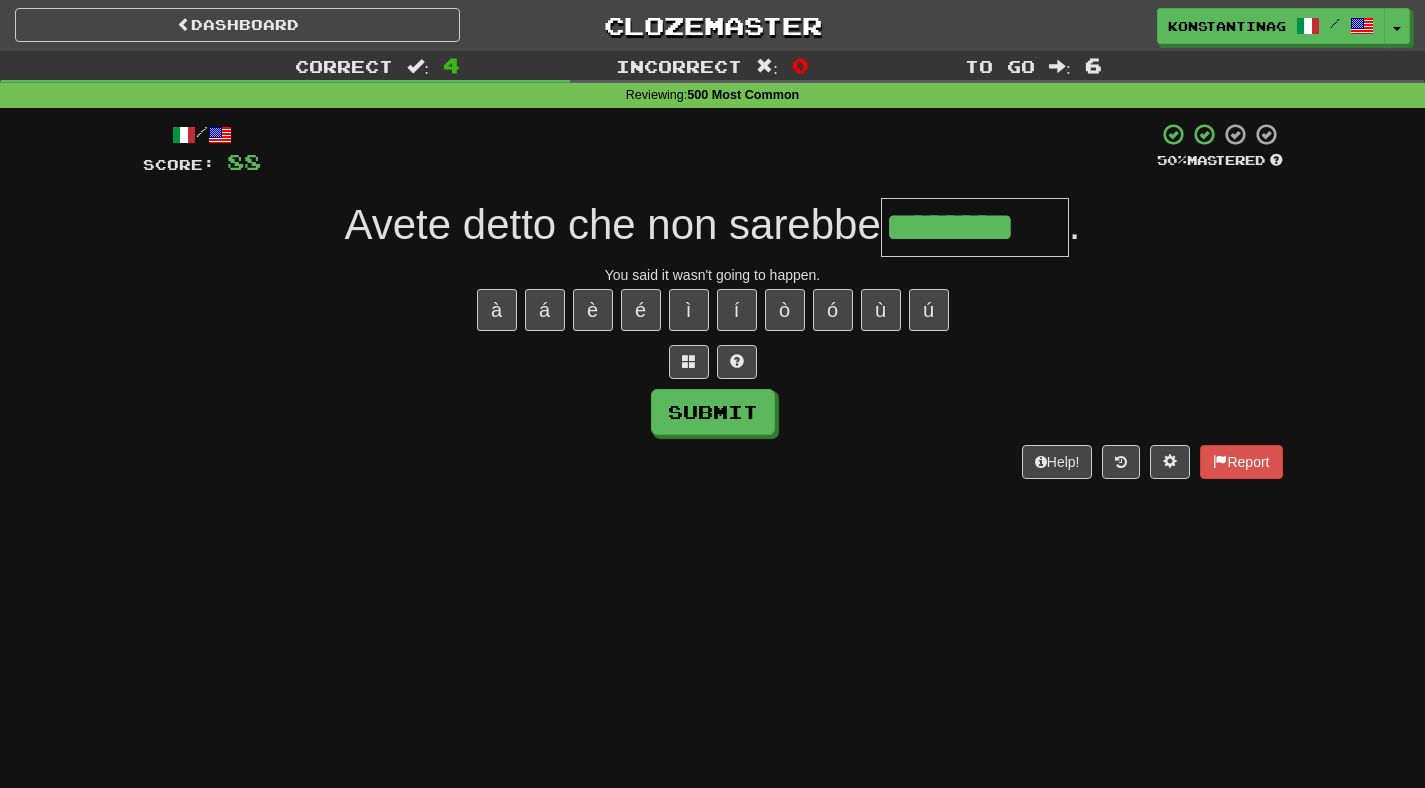 type on "********" 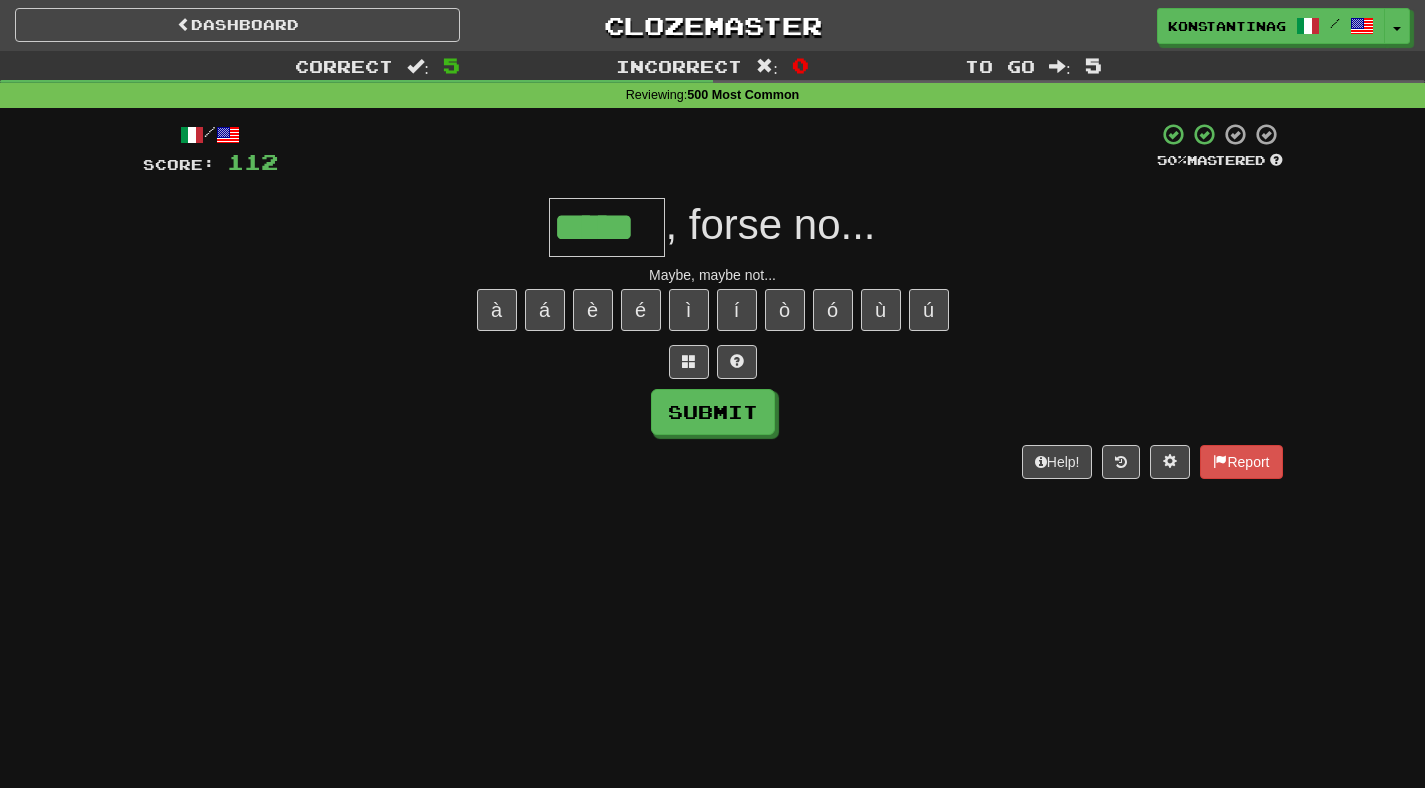 type on "*****" 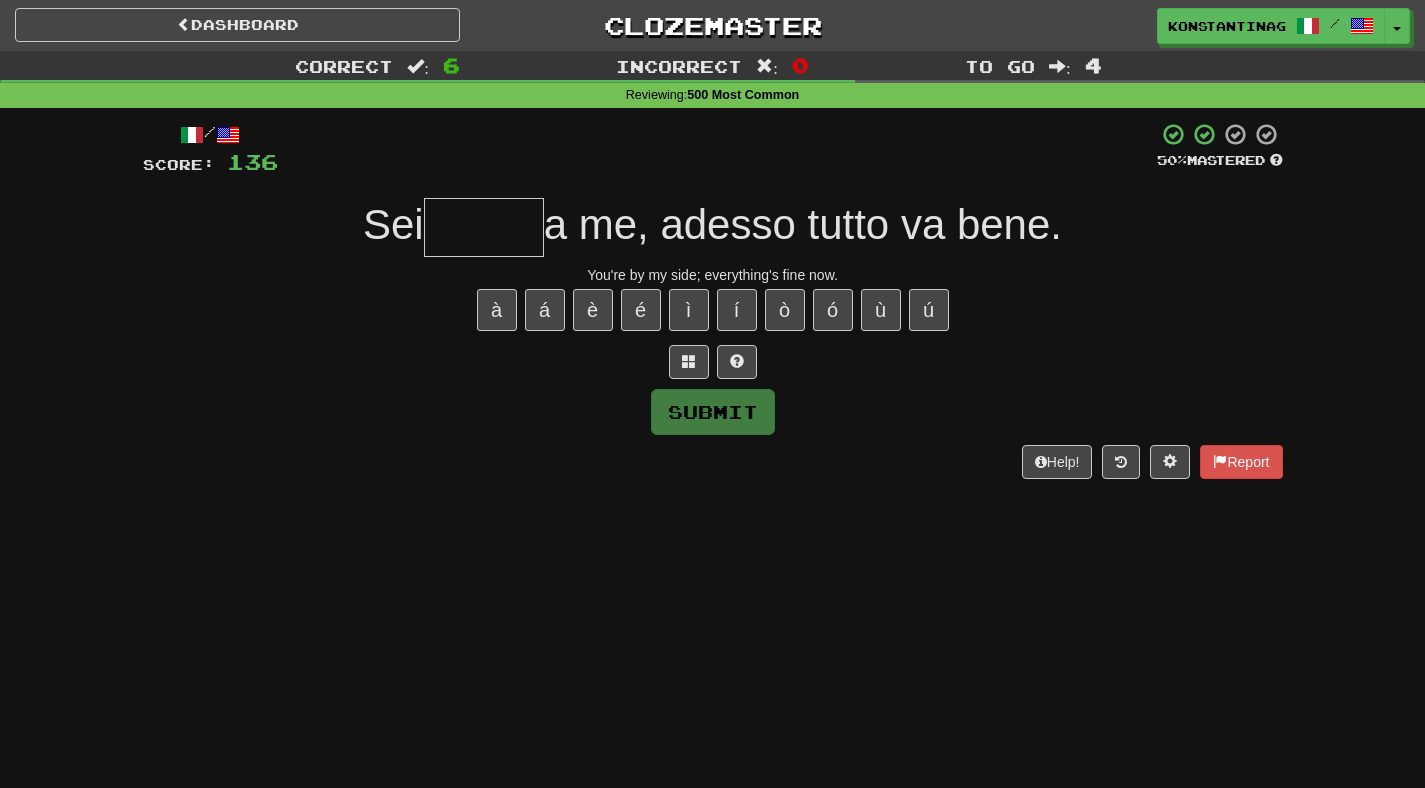 type on "*" 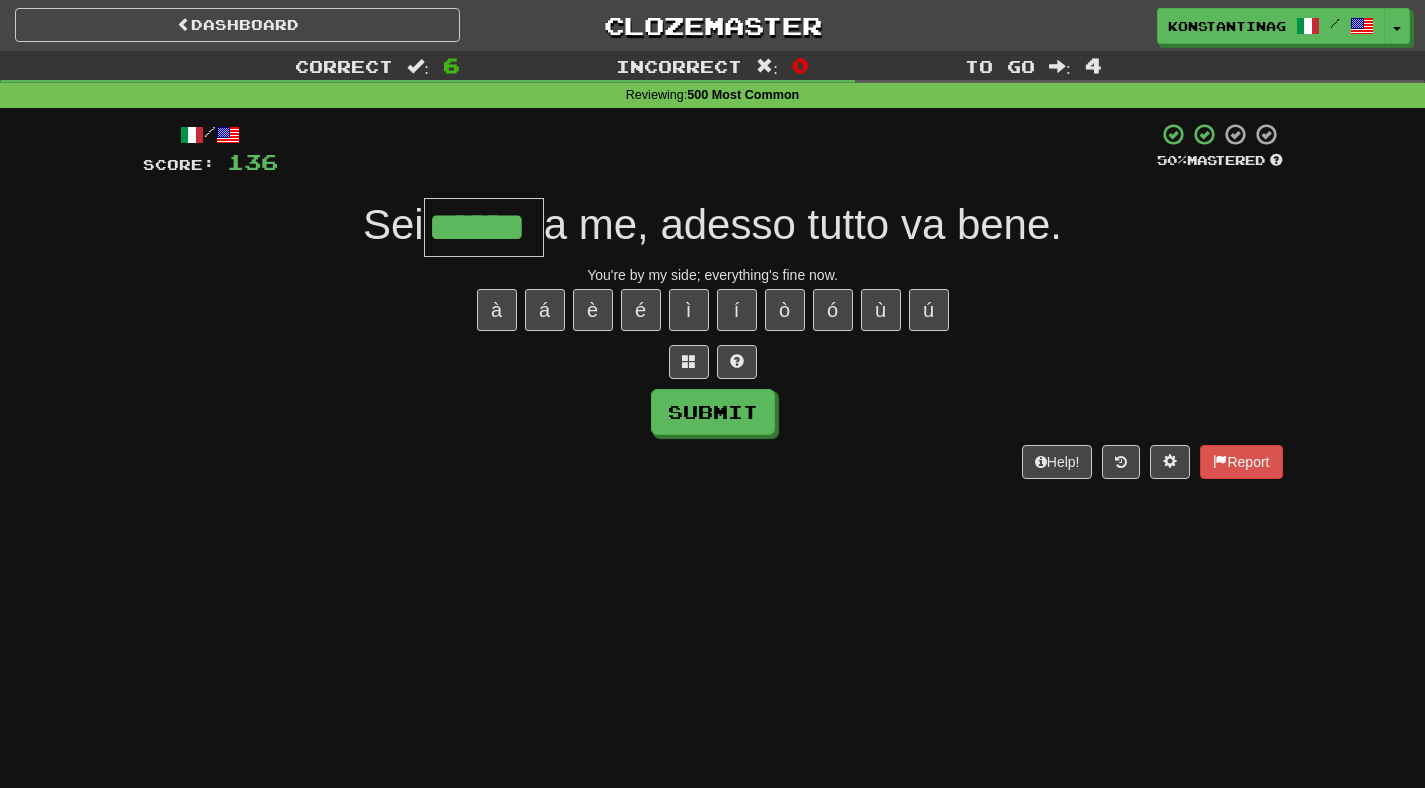 type on "******" 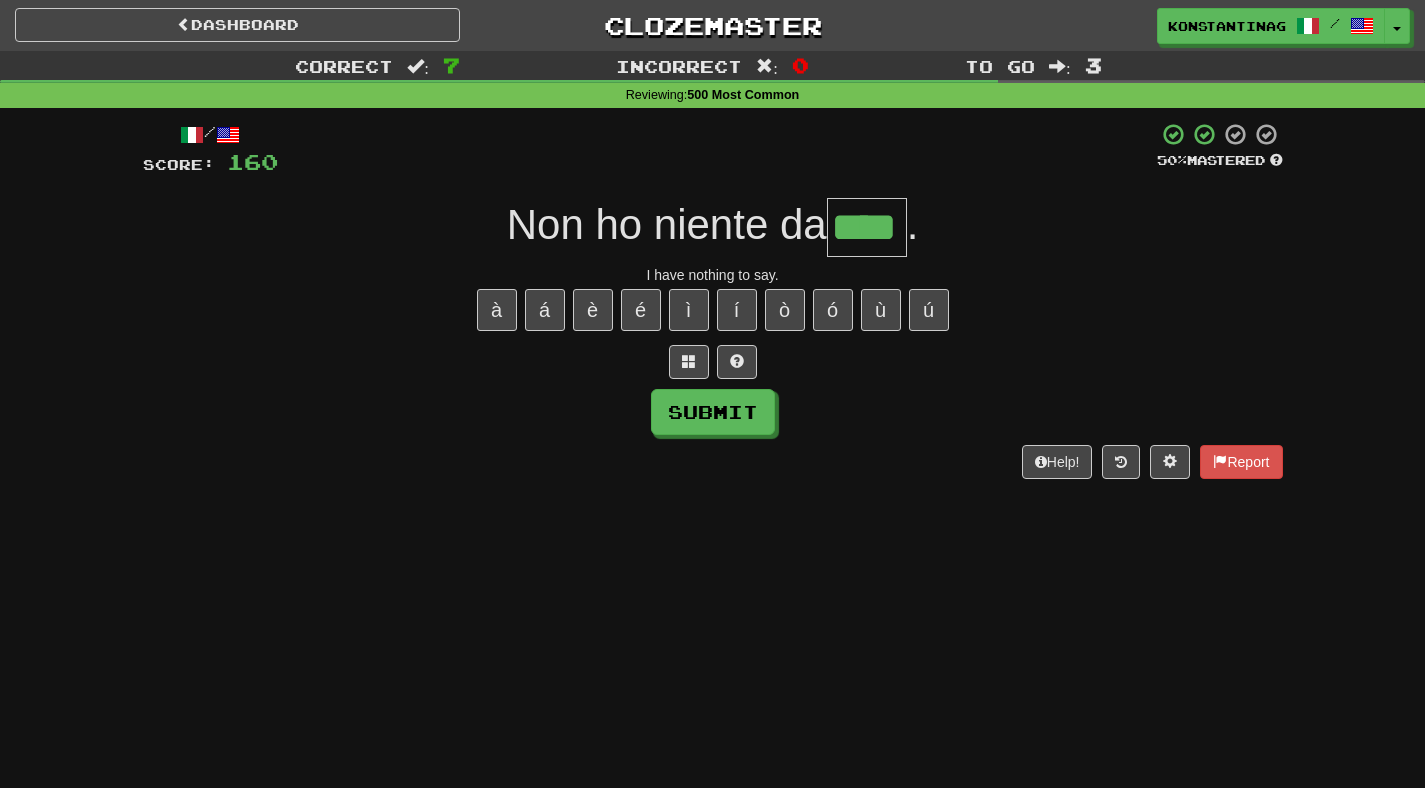 type on "****" 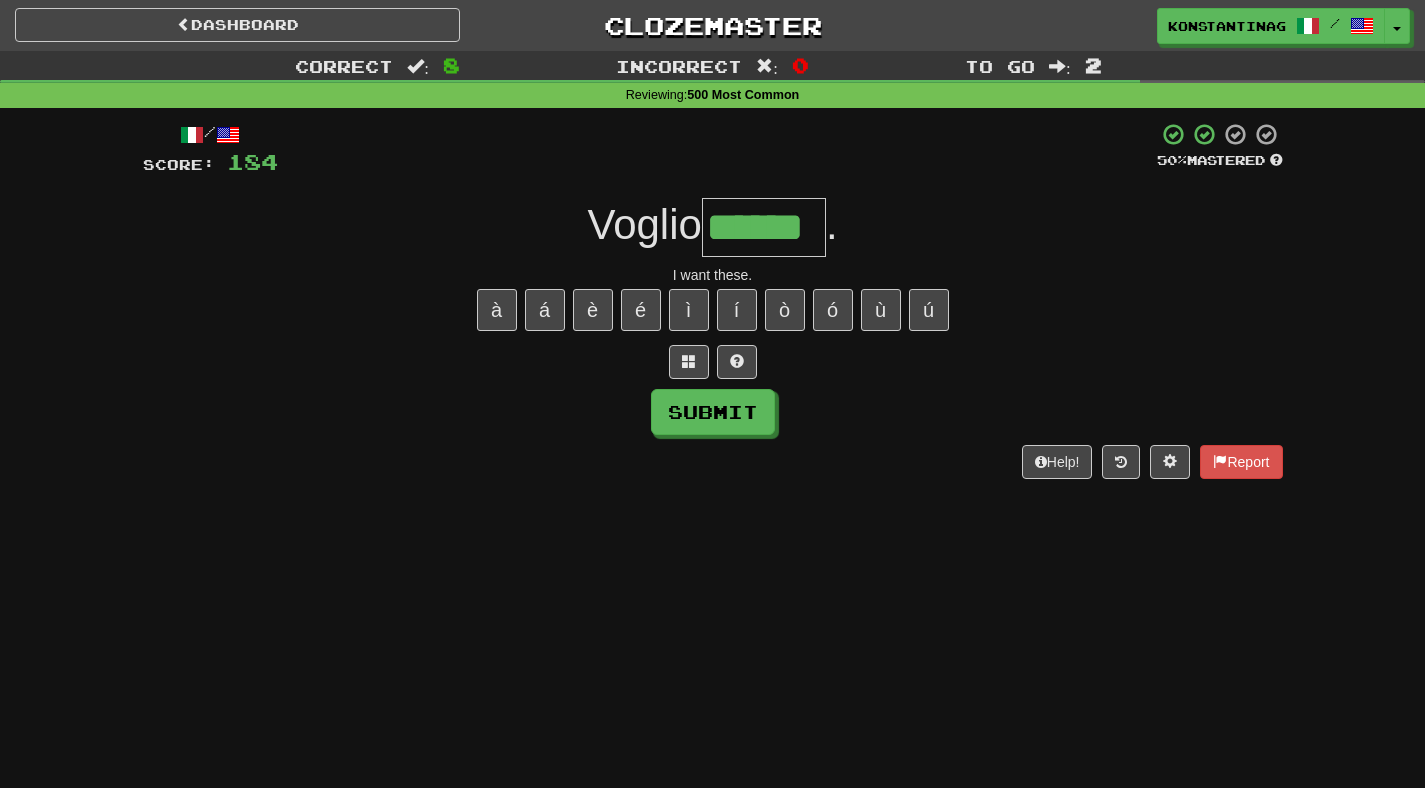 type on "******" 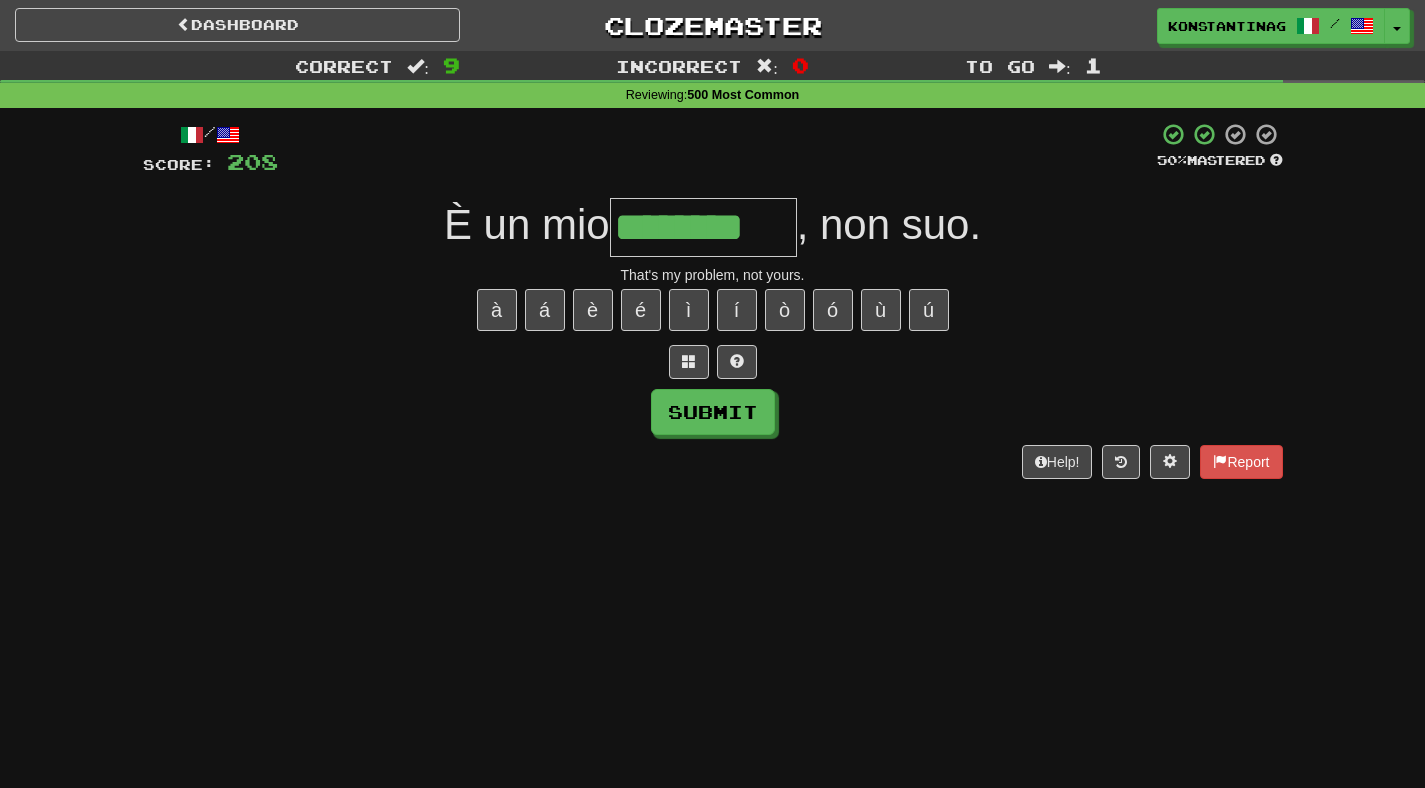 type on "********" 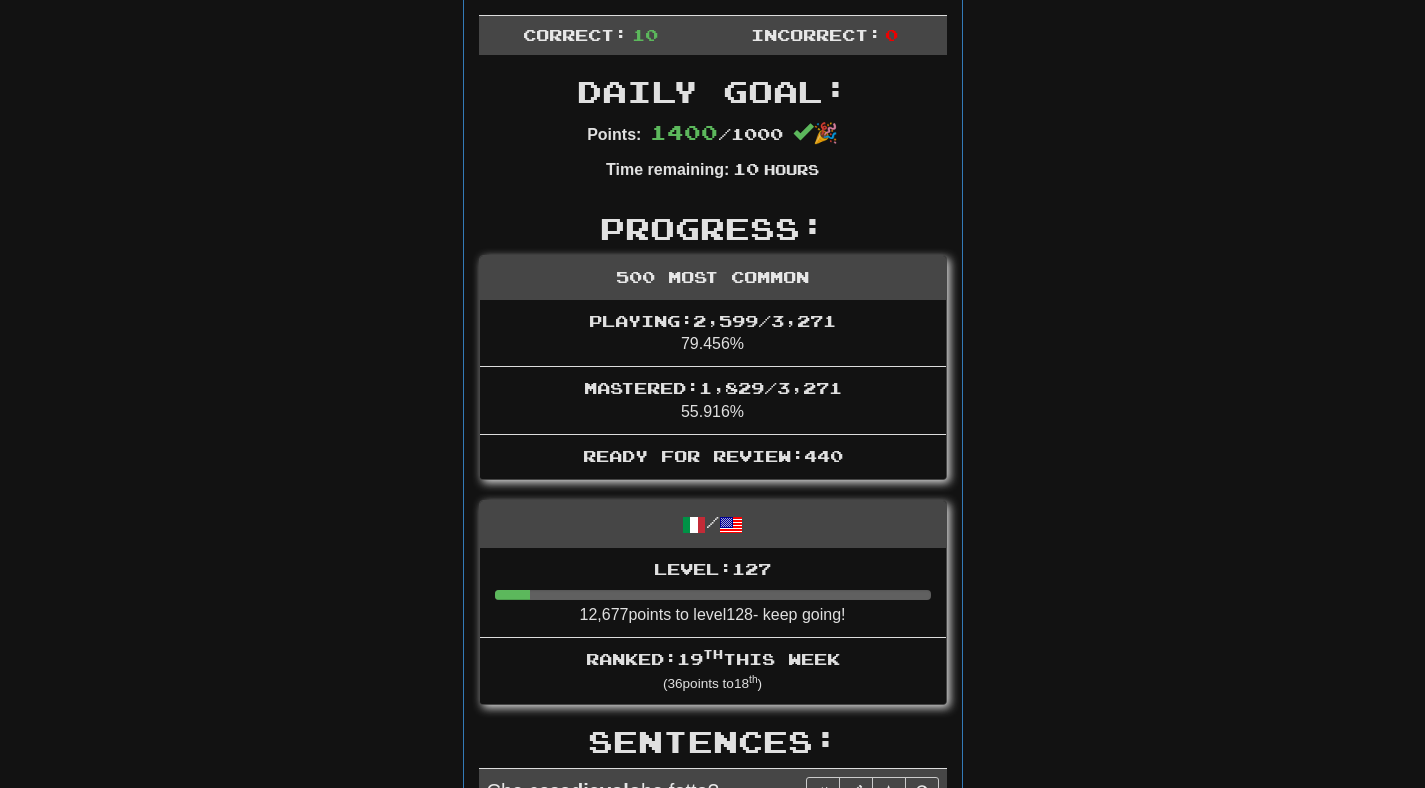 scroll, scrollTop: 0, scrollLeft: 0, axis: both 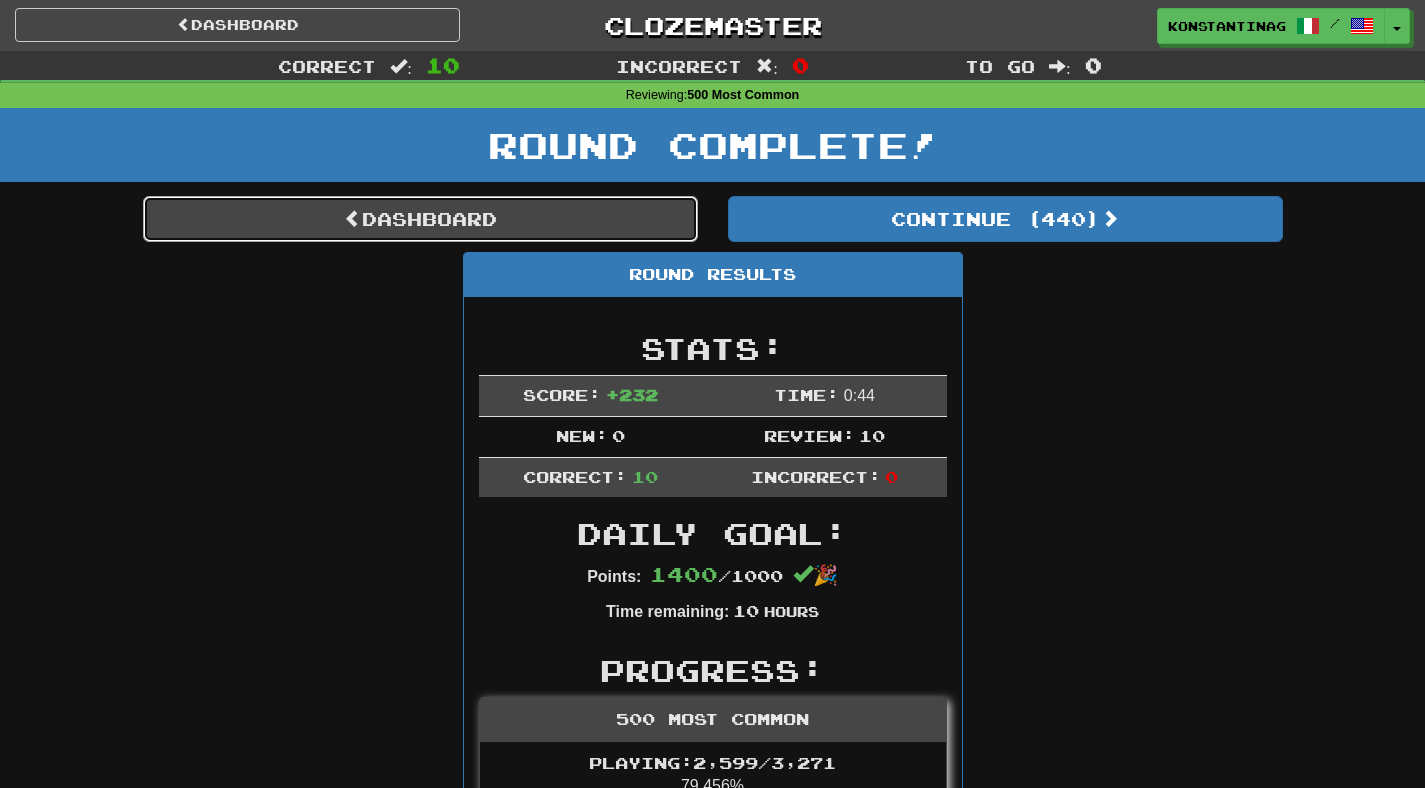 click on "Dashboard" at bounding box center (420, 219) 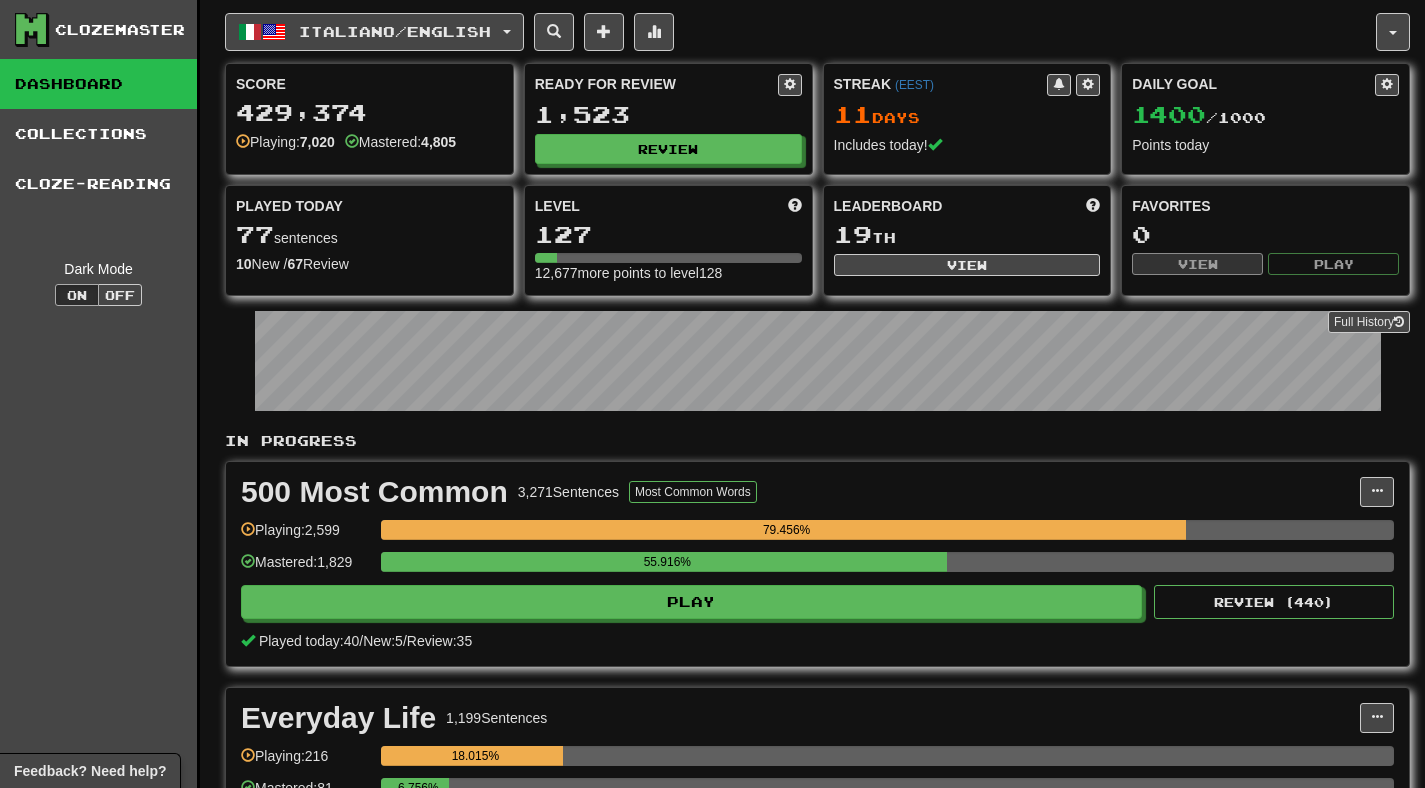 scroll, scrollTop: 0, scrollLeft: 0, axis: both 